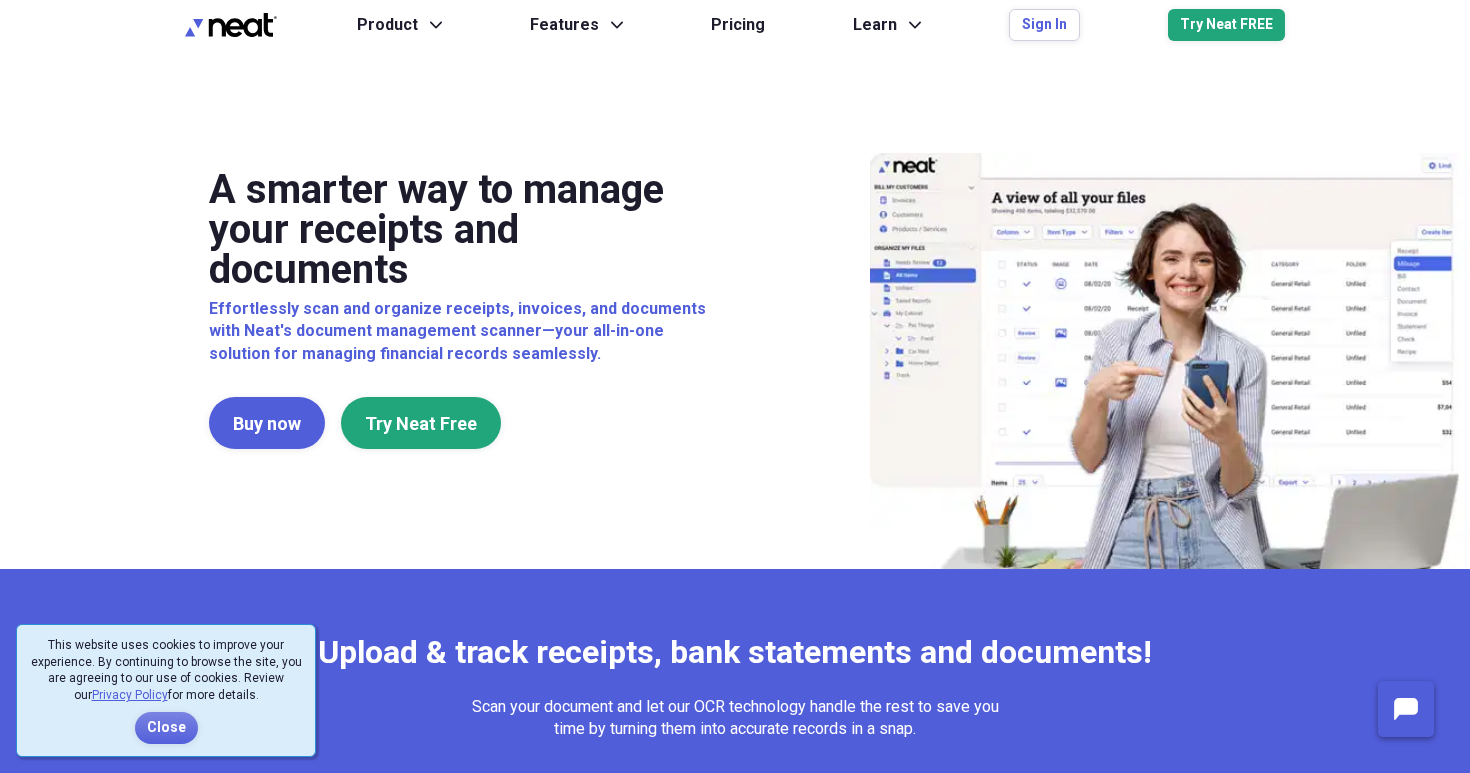 scroll, scrollTop: 0, scrollLeft: 0, axis: both 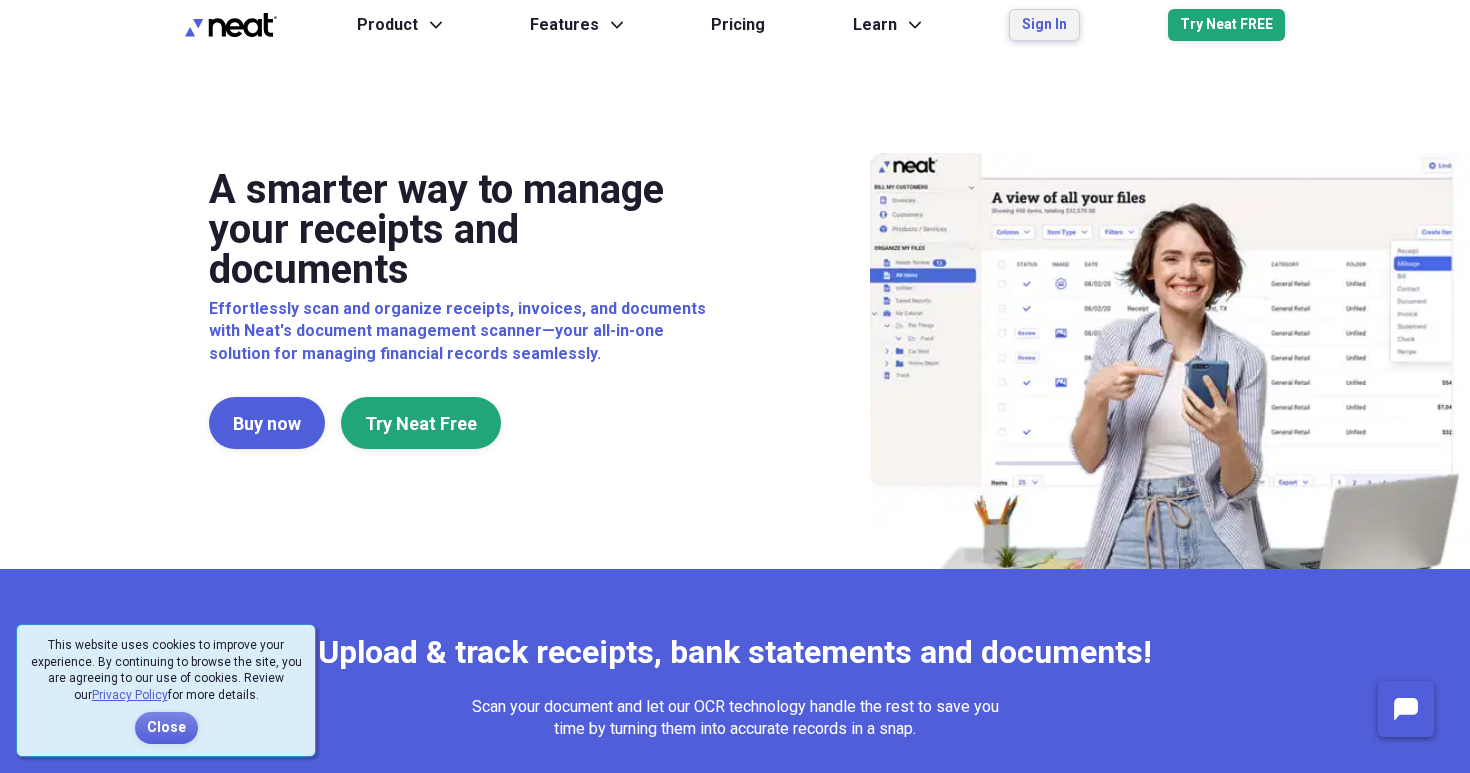 click on "Sign In" at bounding box center (1044, 25) 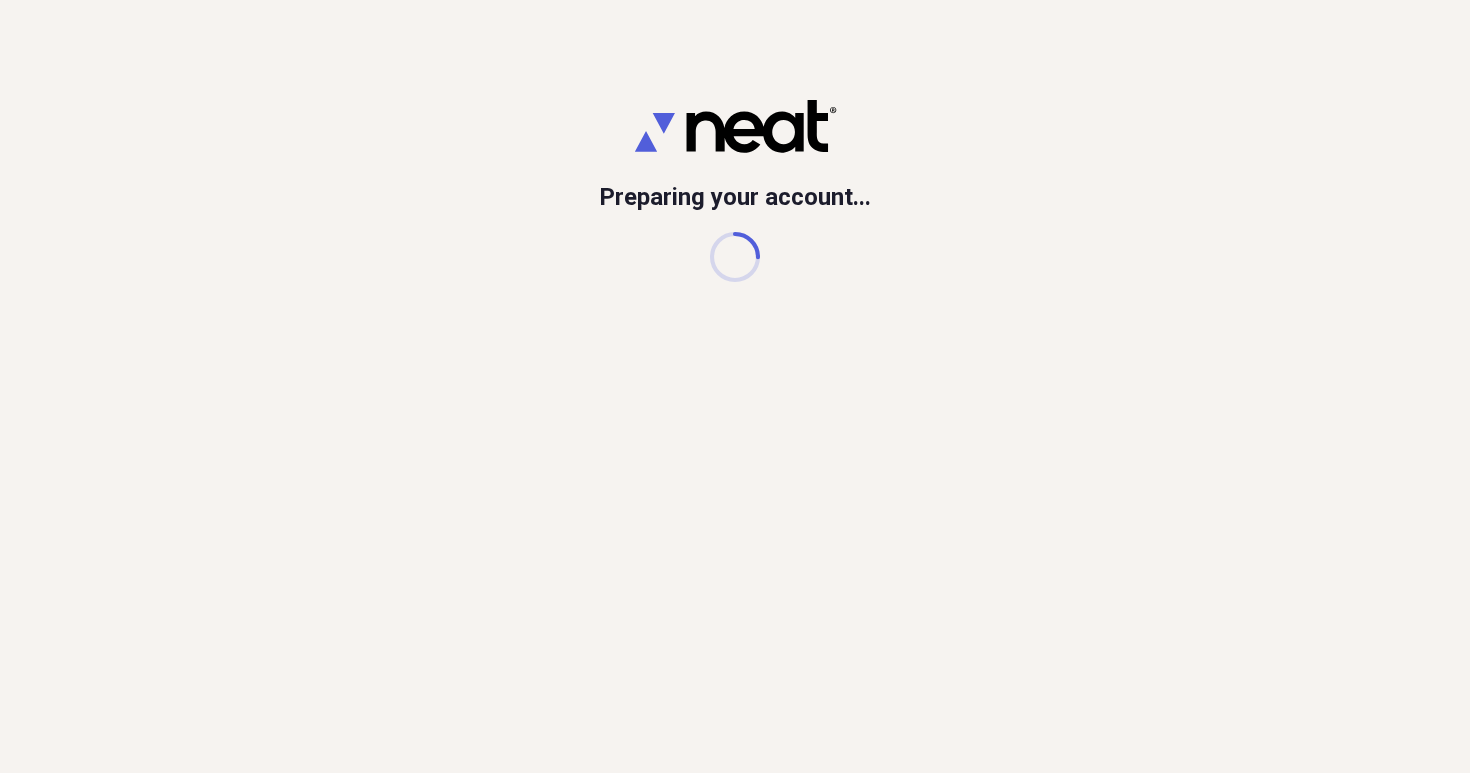 scroll, scrollTop: 0, scrollLeft: 0, axis: both 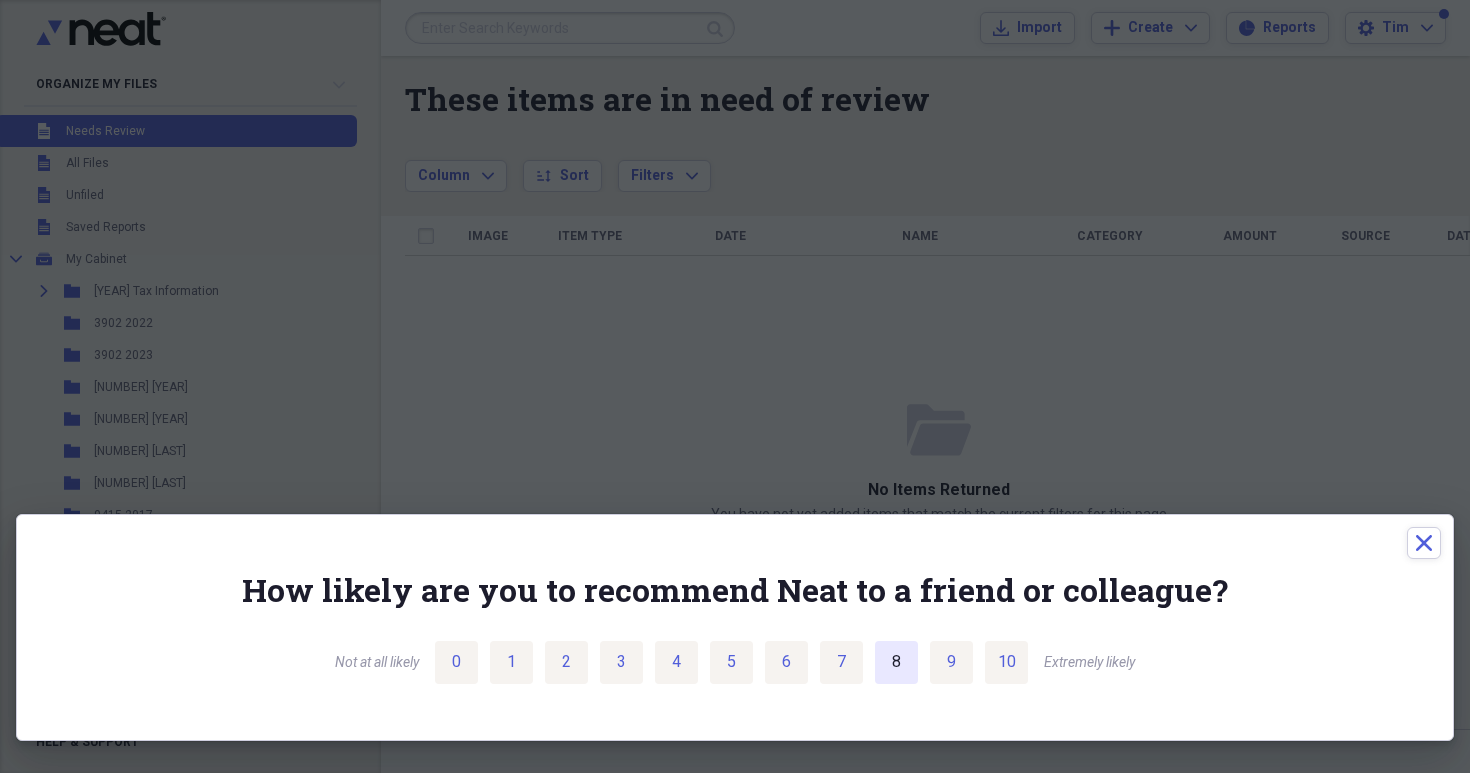 click on "8" at bounding box center (896, 662) 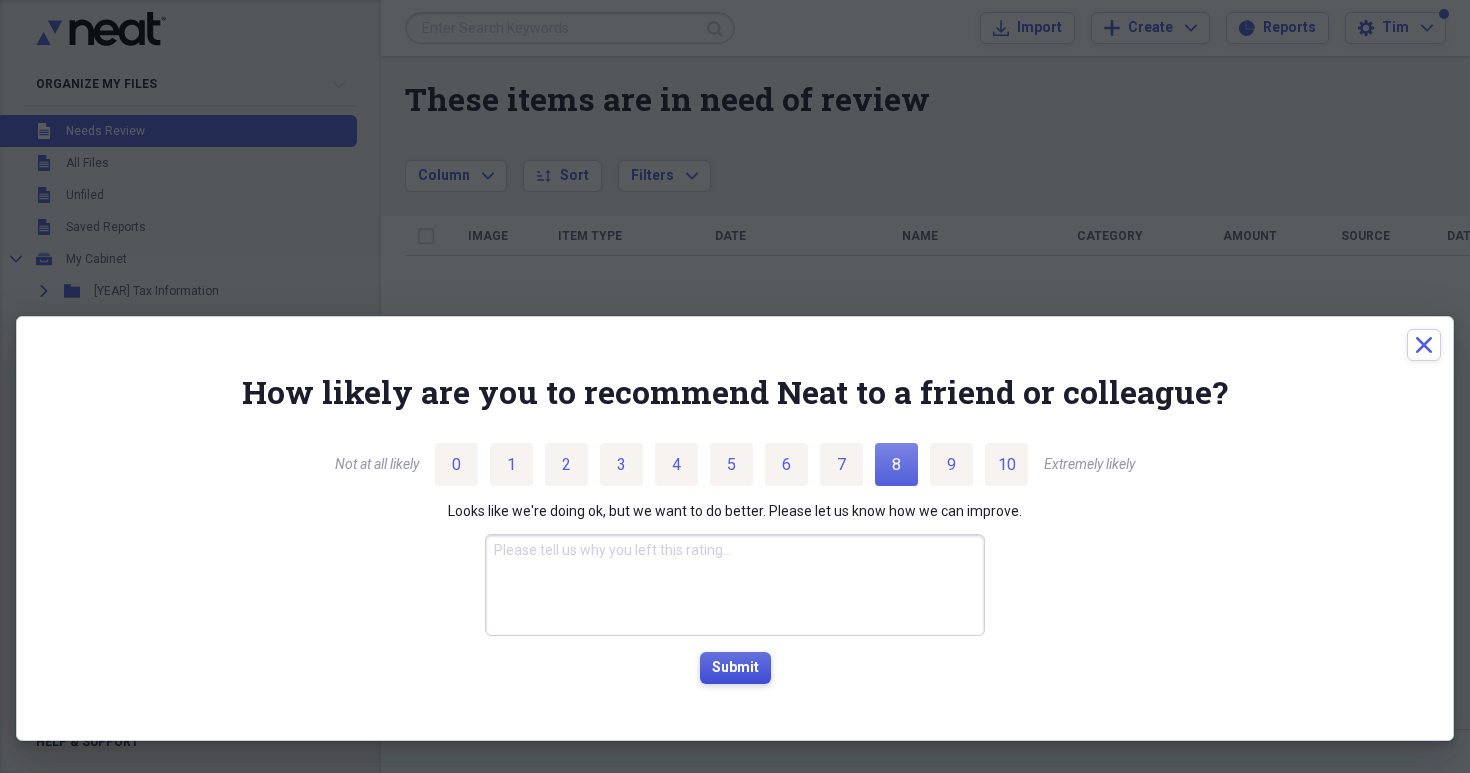 click on "Submit" at bounding box center (735, 668) 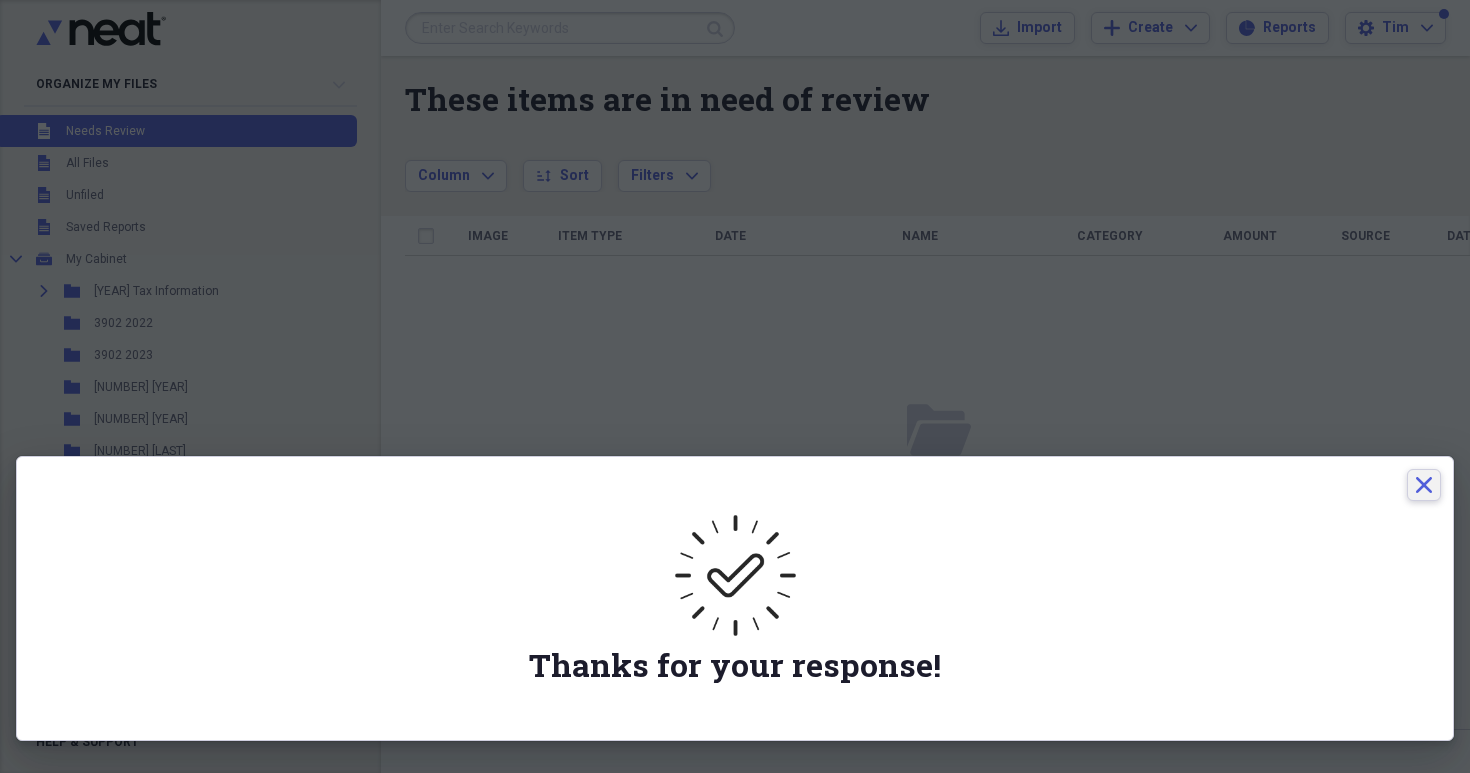 click 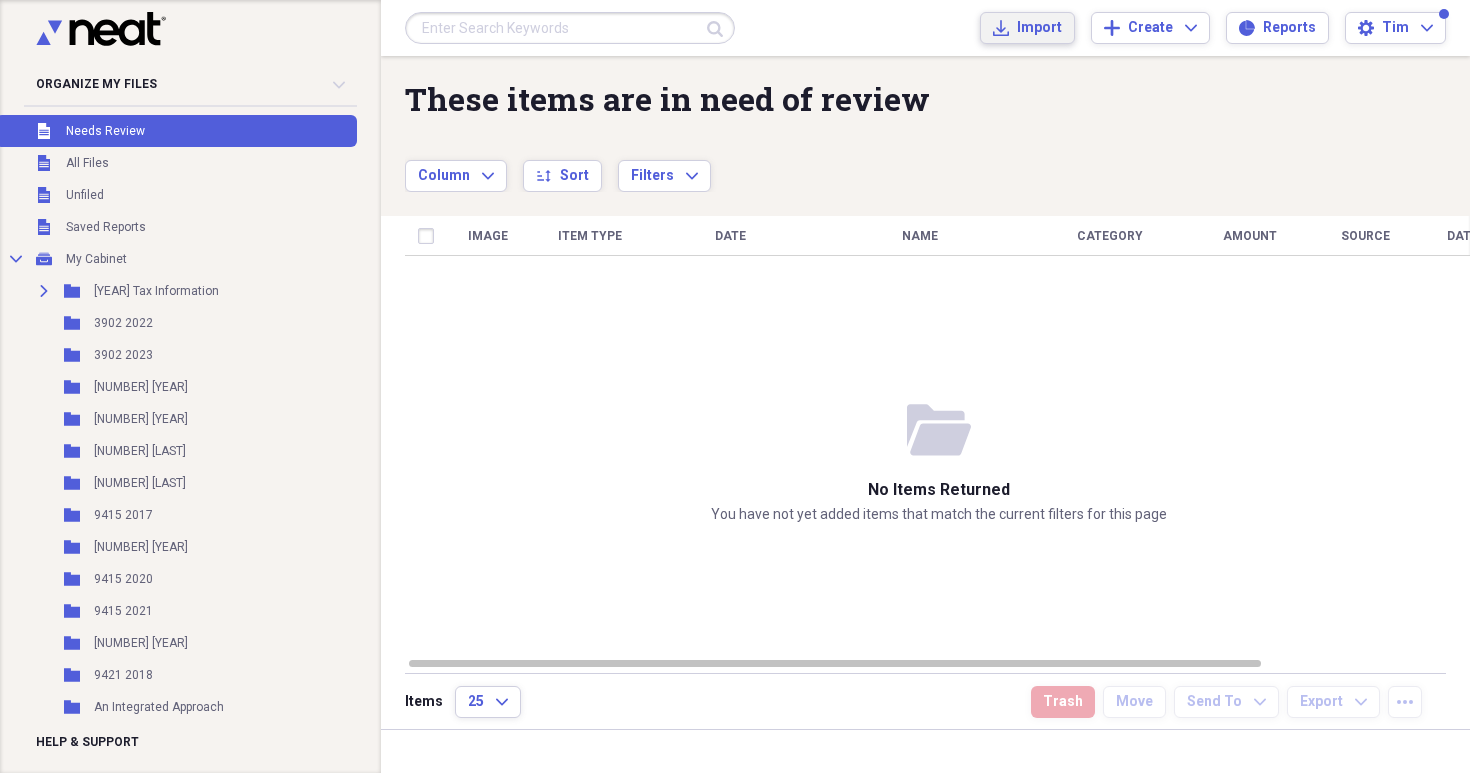 click on "Import" at bounding box center (1039, 28) 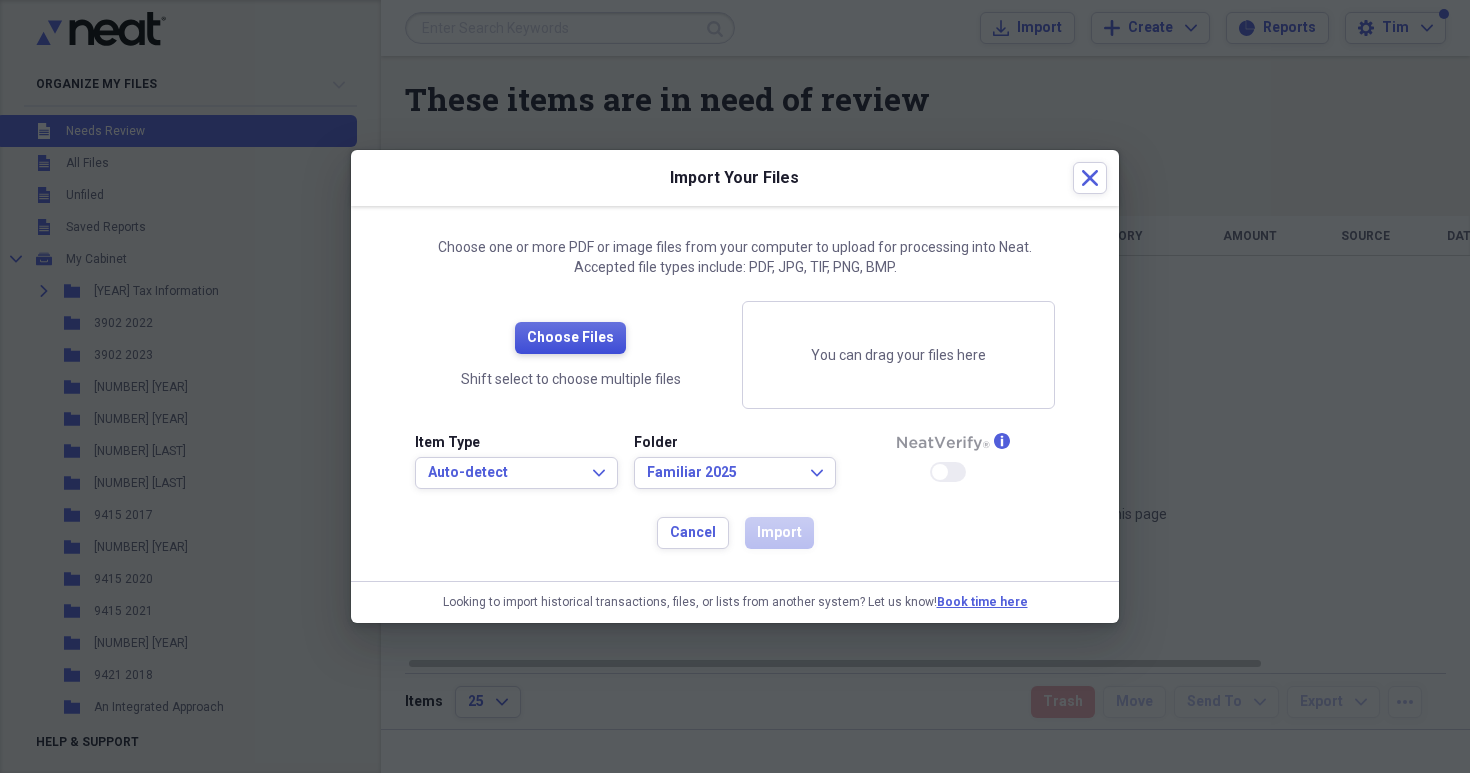 click on "Choose Files" at bounding box center [570, 338] 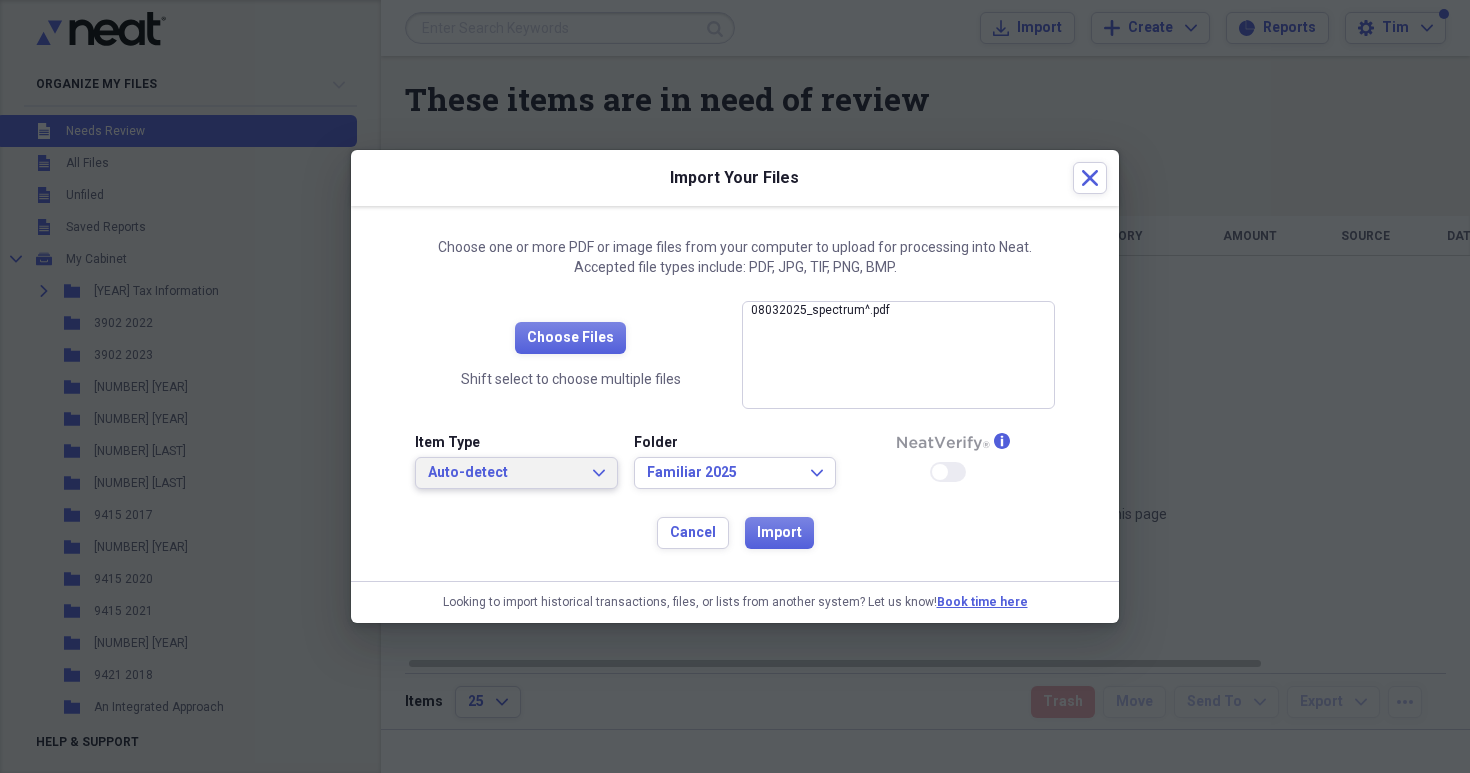 click on "Auto-detect" at bounding box center [504, 473] 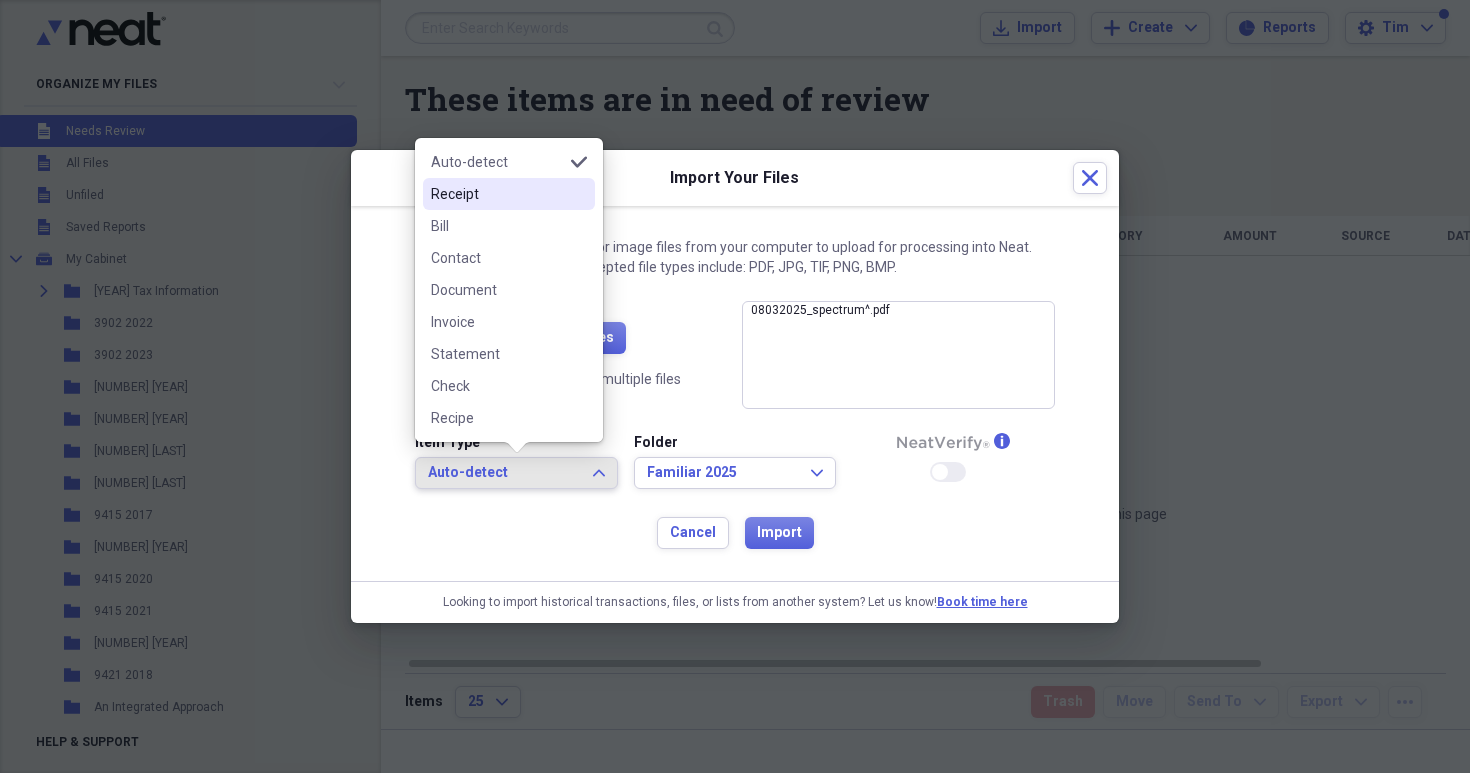 click on "Receipt" at bounding box center [497, 194] 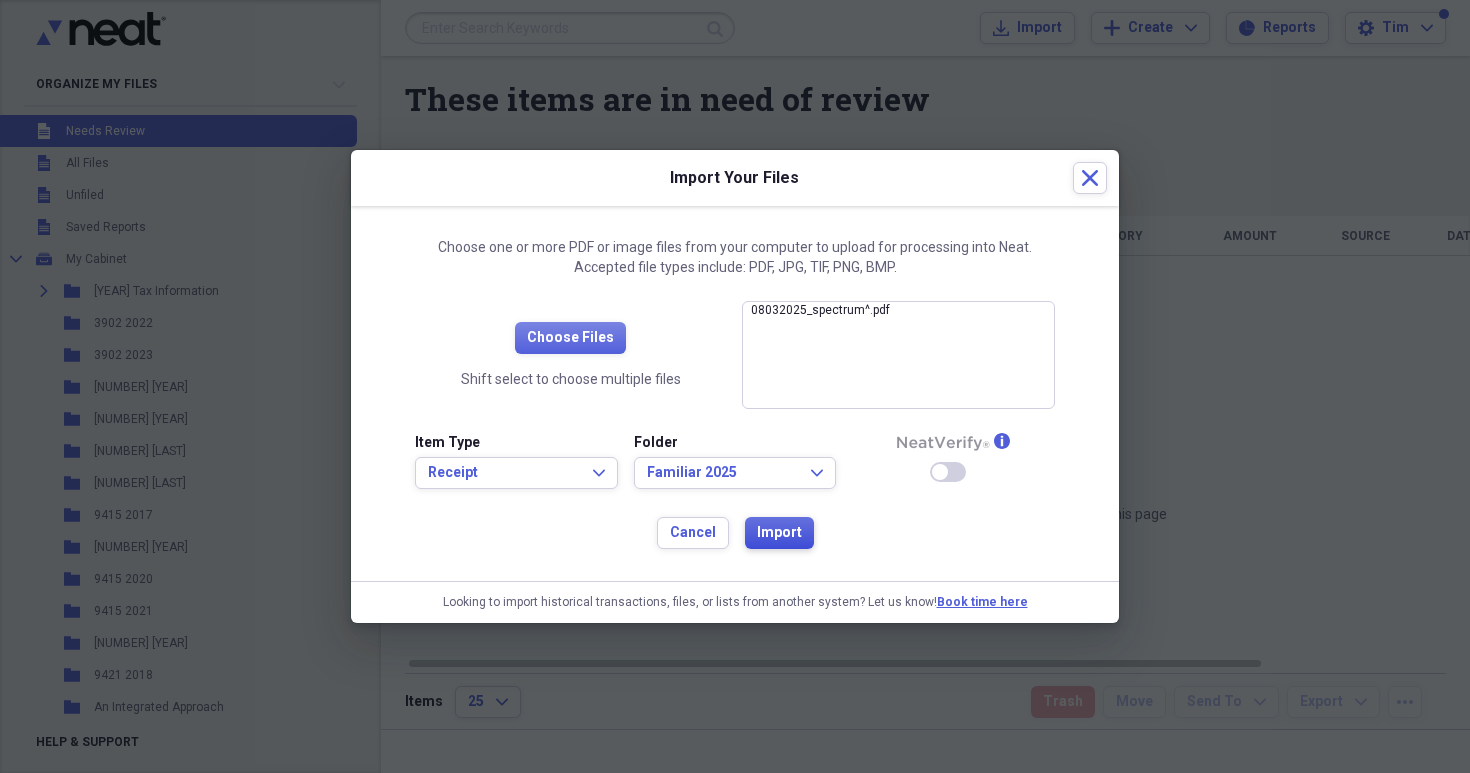 click on "Import" at bounding box center [779, 533] 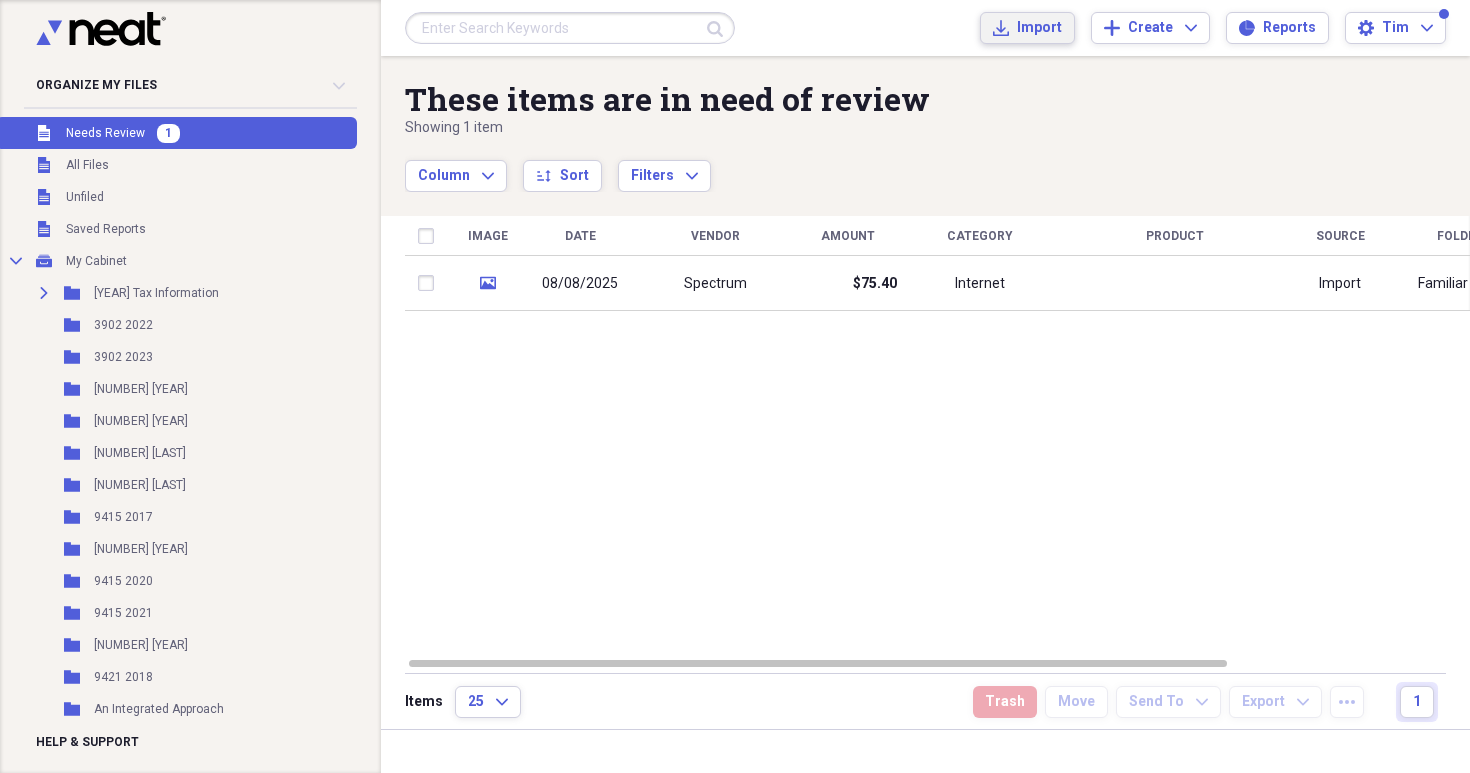 click on "Import" at bounding box center (1039, 28) 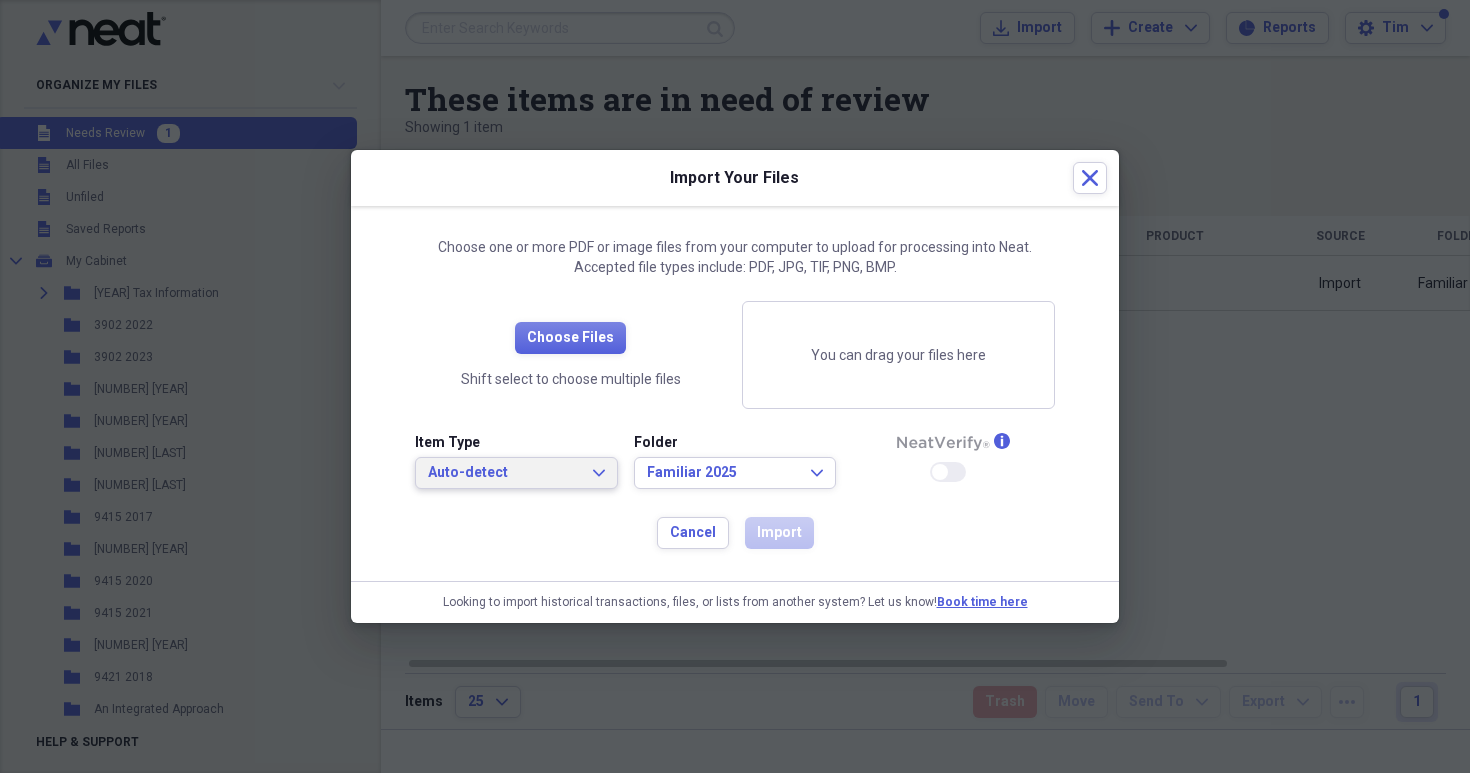 click on "Auto-detect" at bounding box center (504, 473) 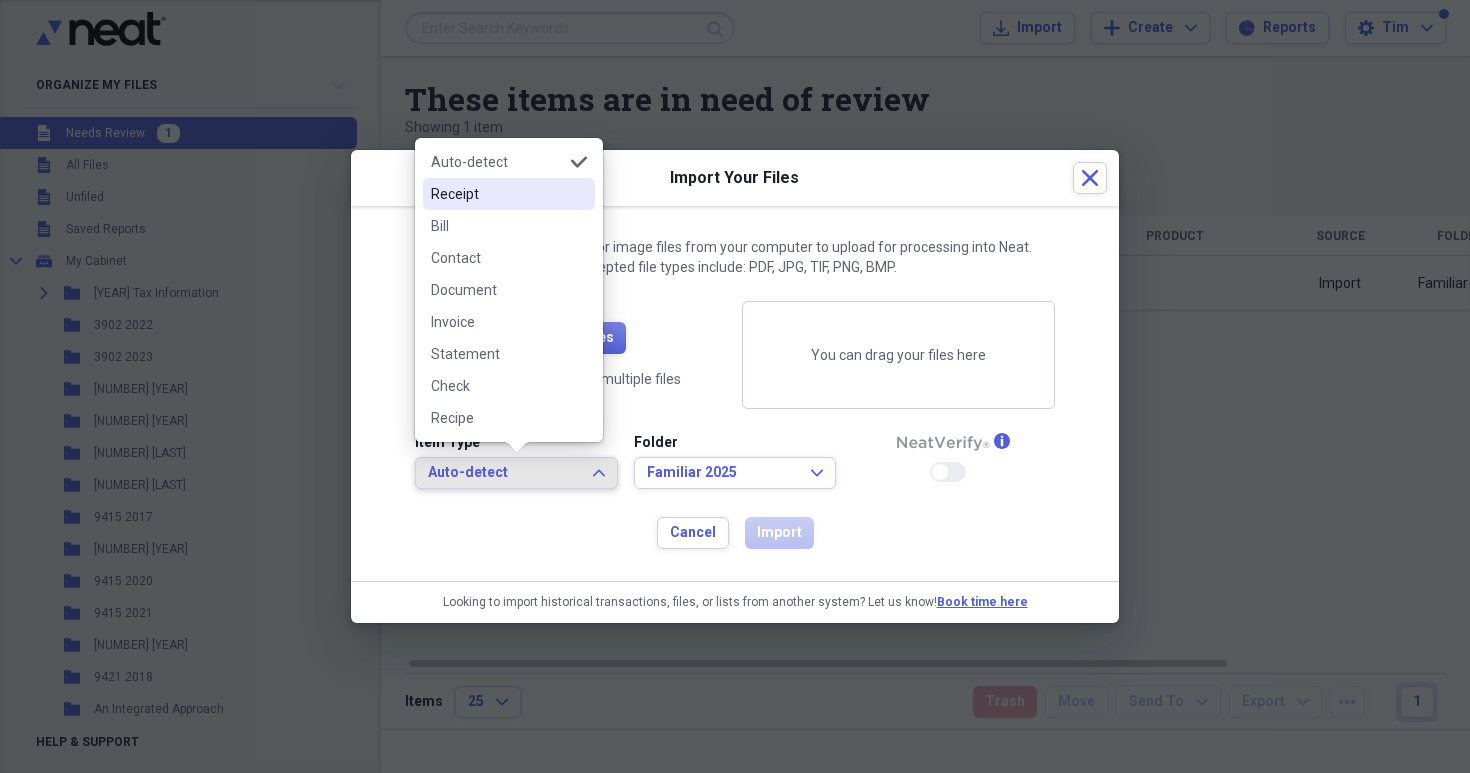 click on "Receipt" at bounding box center [497, 194] 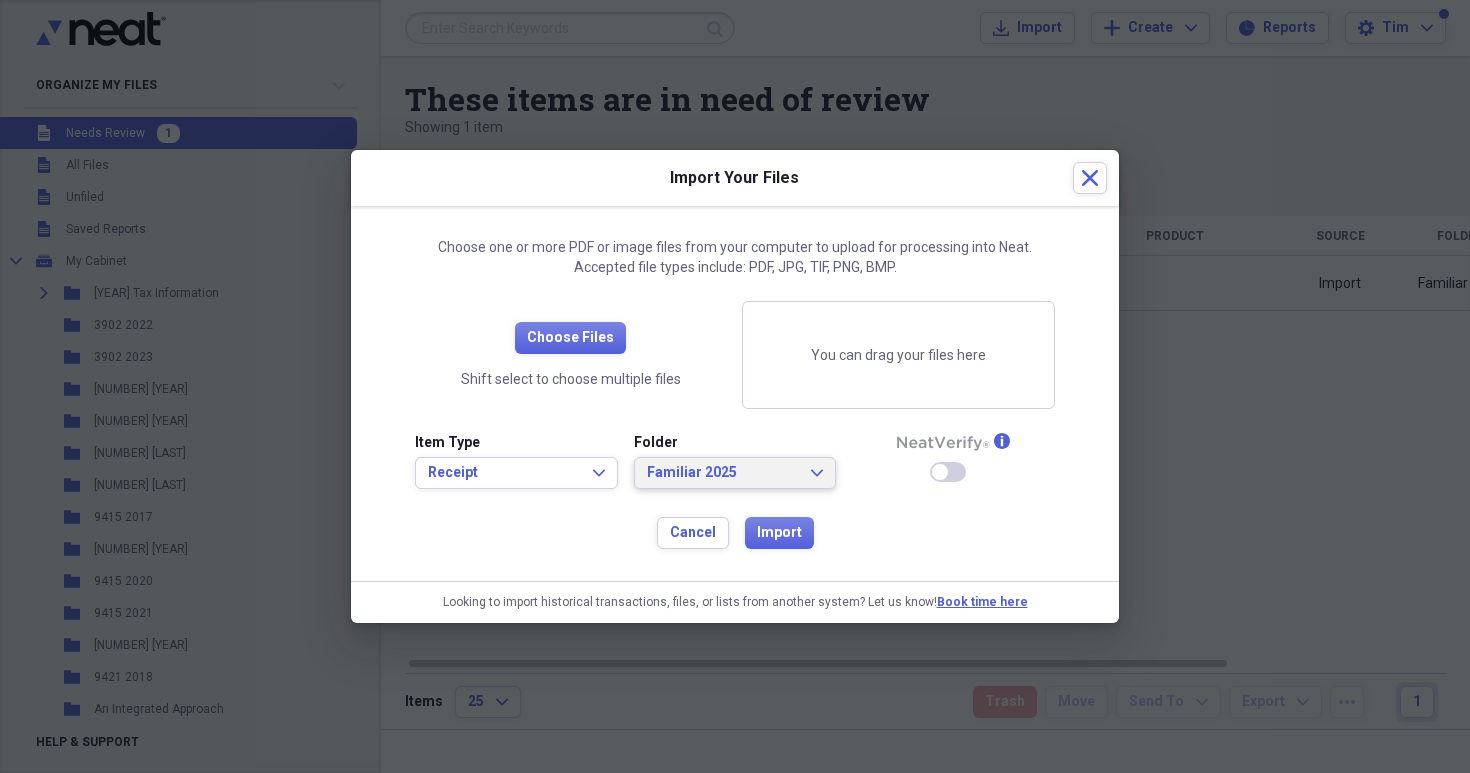 click on "Familiar 2025 Expand" at bounding box center [735, 473] 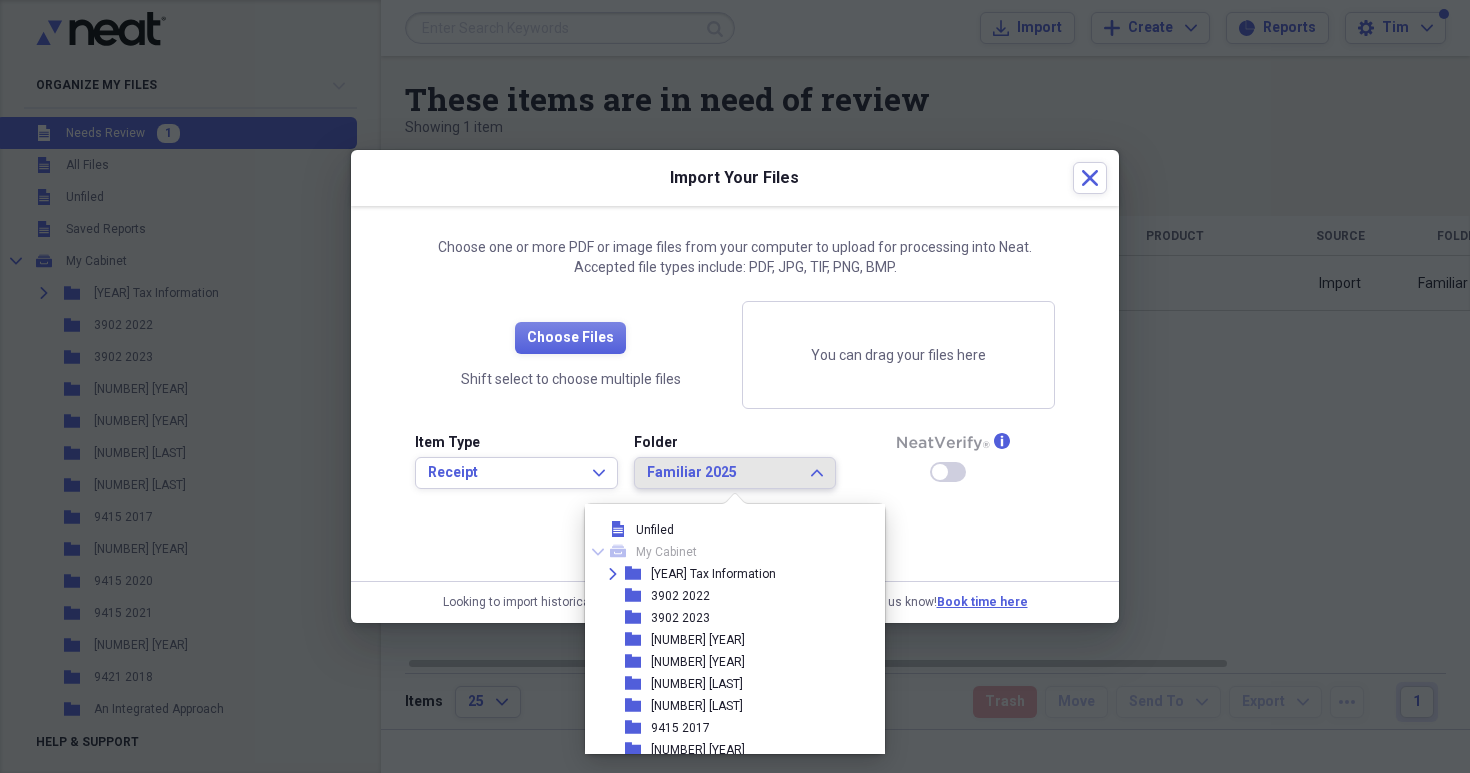 scroll, scrollTop: 5, scrollLeft: 0, axis: vertical 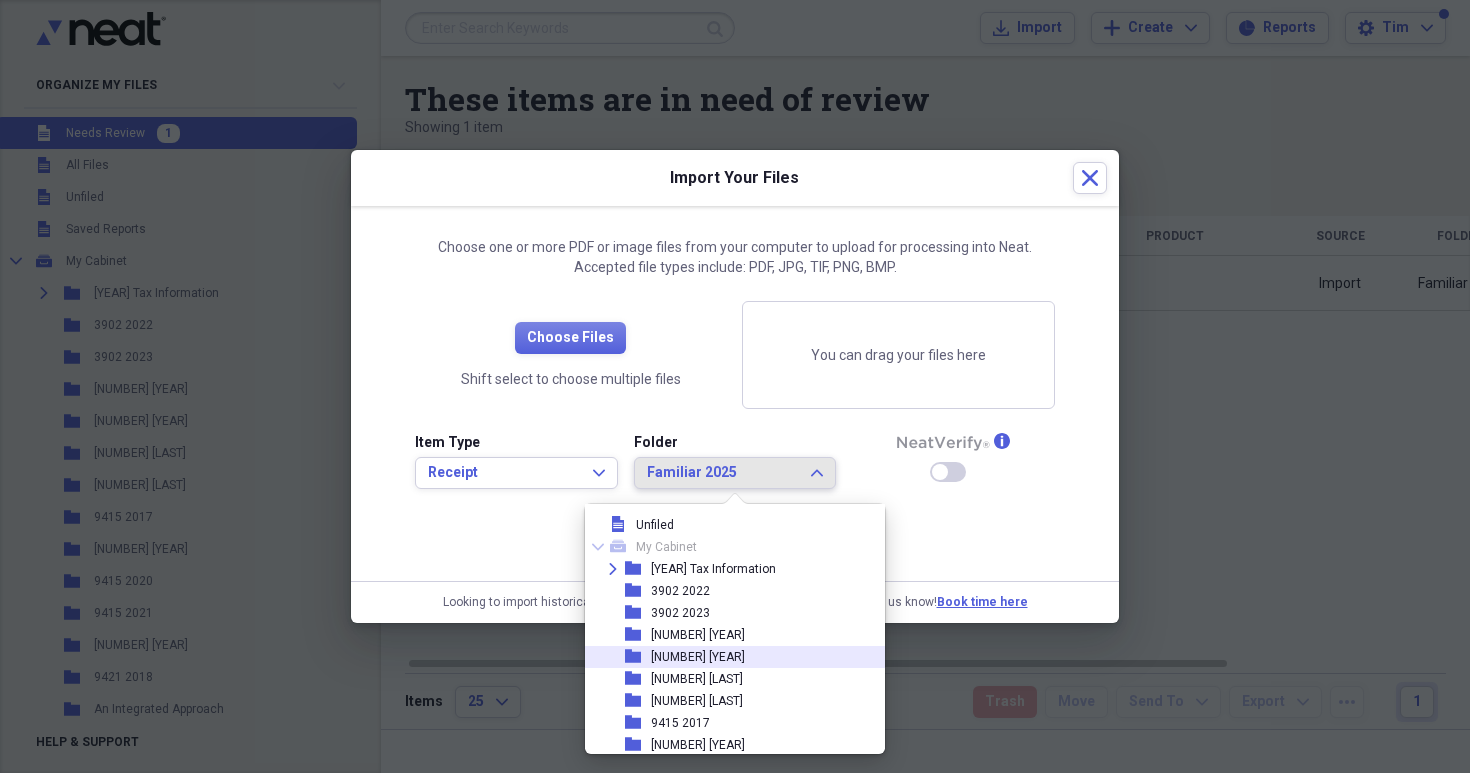 click on "[NUMBER] [YEAR]" at bounding box center [698, 657] 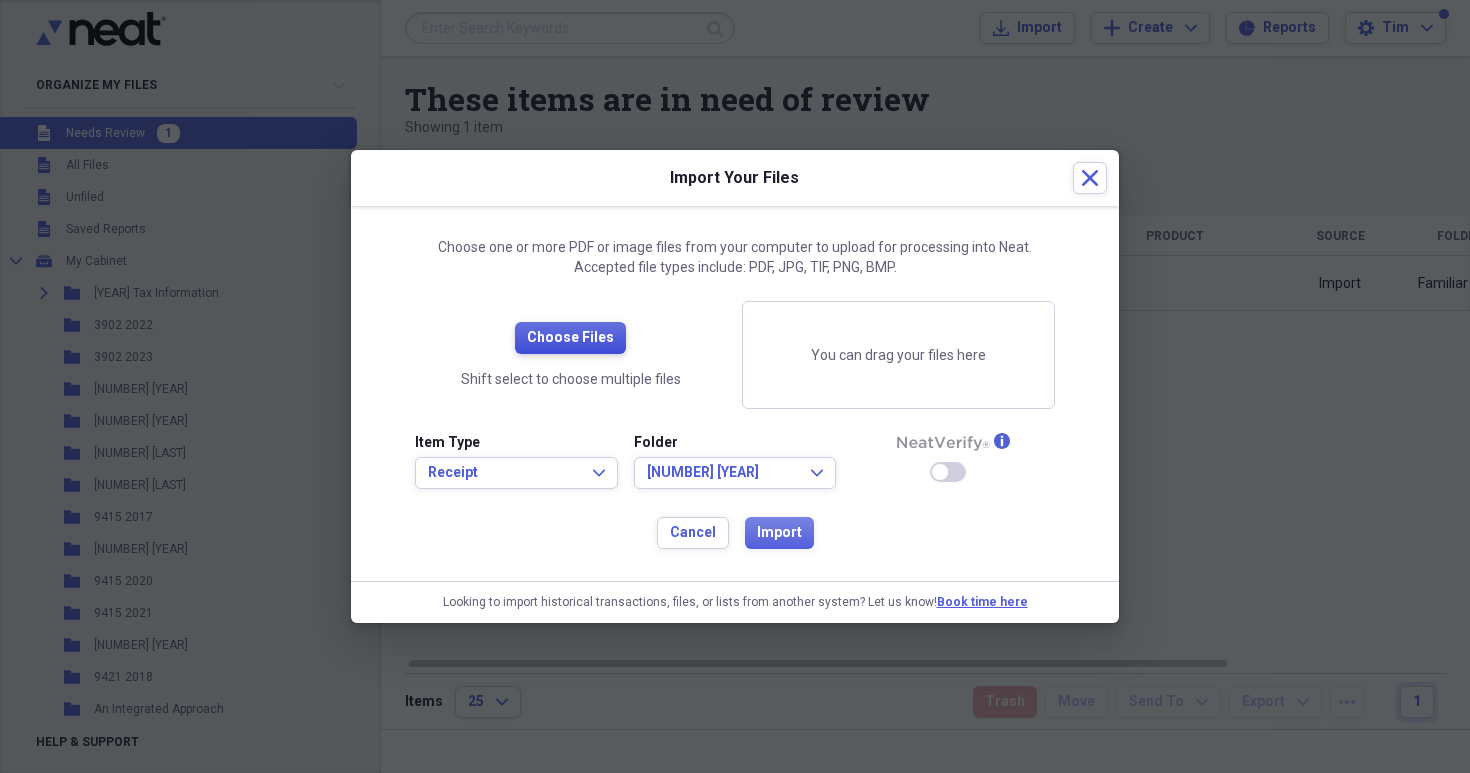 click on "Choose Files" at bounding box center (570, 338) 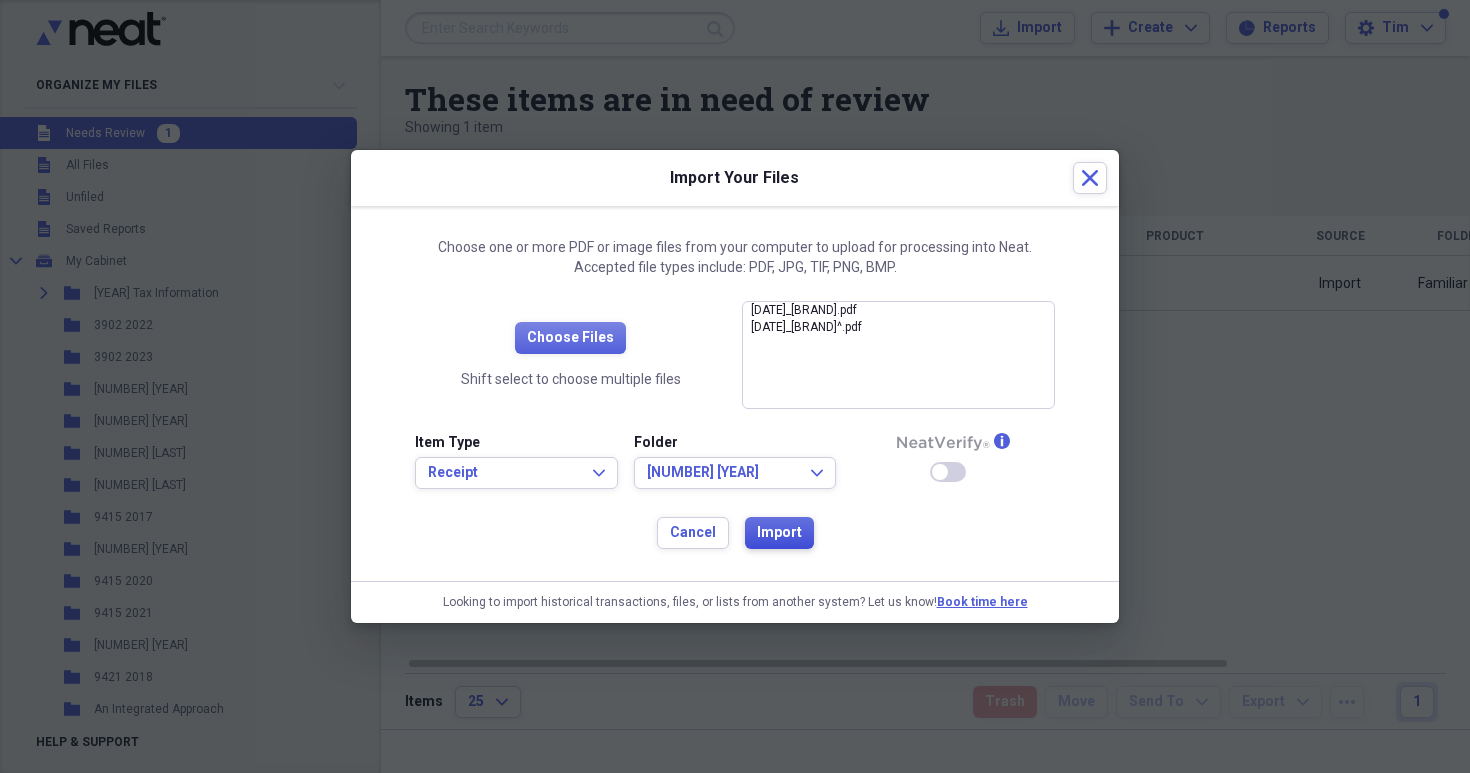 click on "Import" at bounding box center (779, 533) 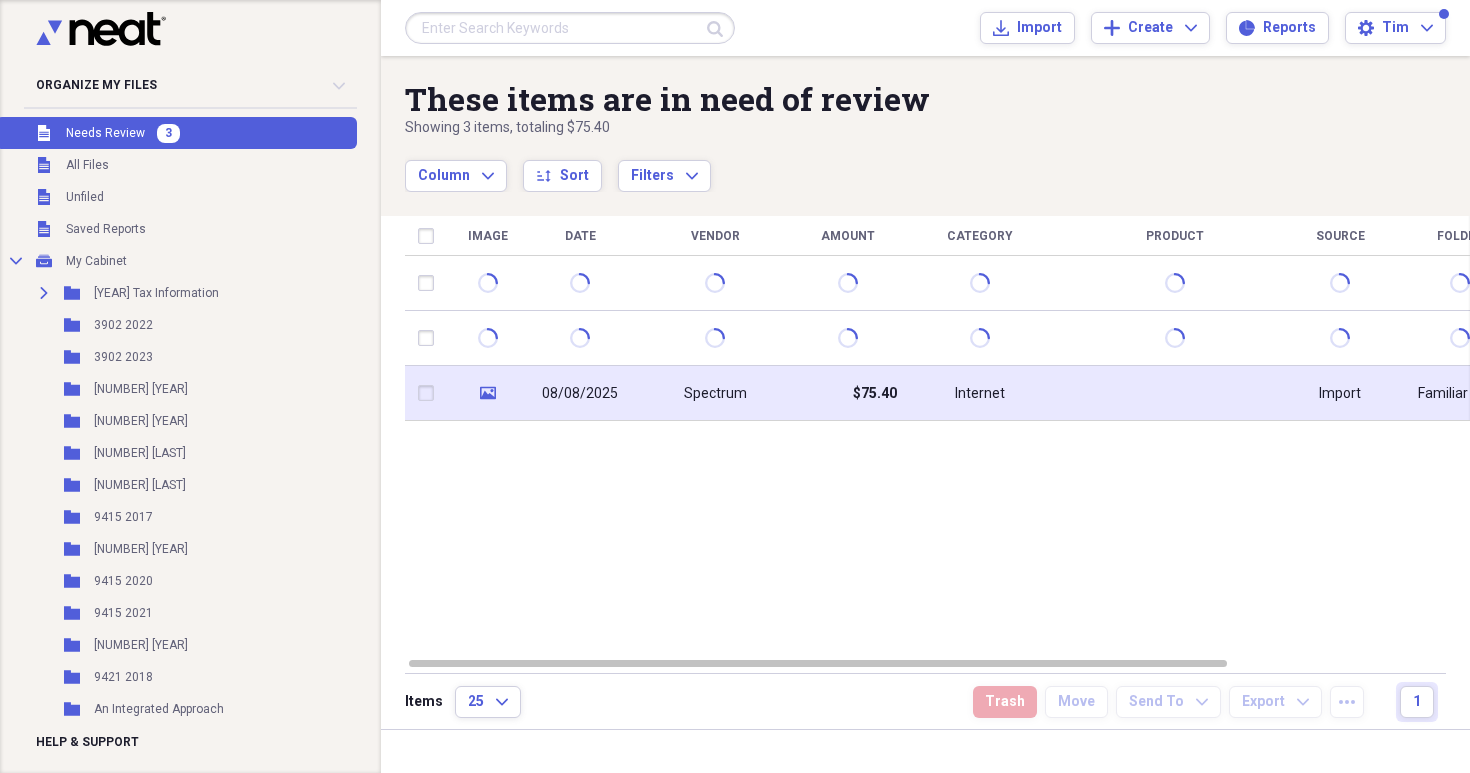 click on "Spectrum" at bounding box center (715, 393) 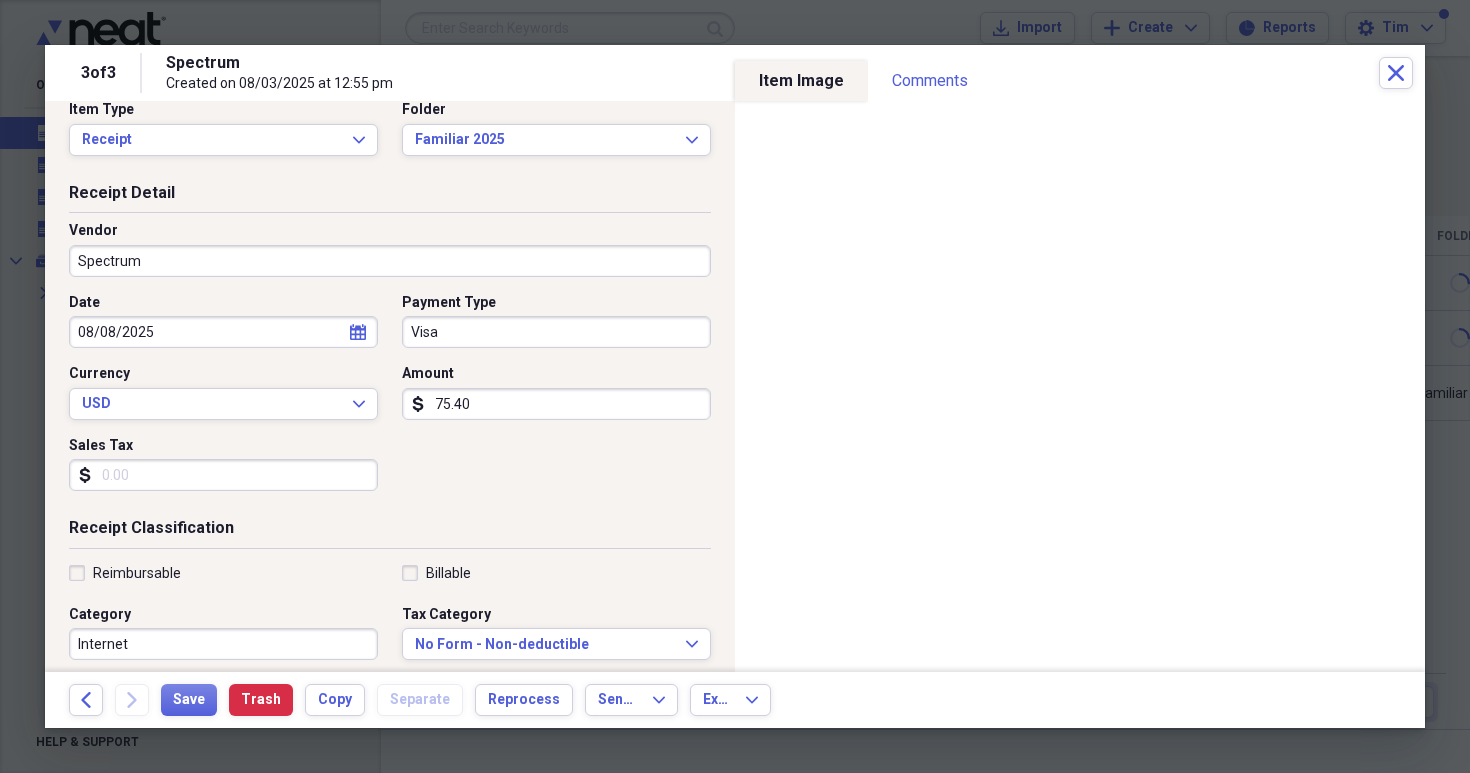 scroll, scrollTop: 45, scrollLeft: 0, axis: vertical 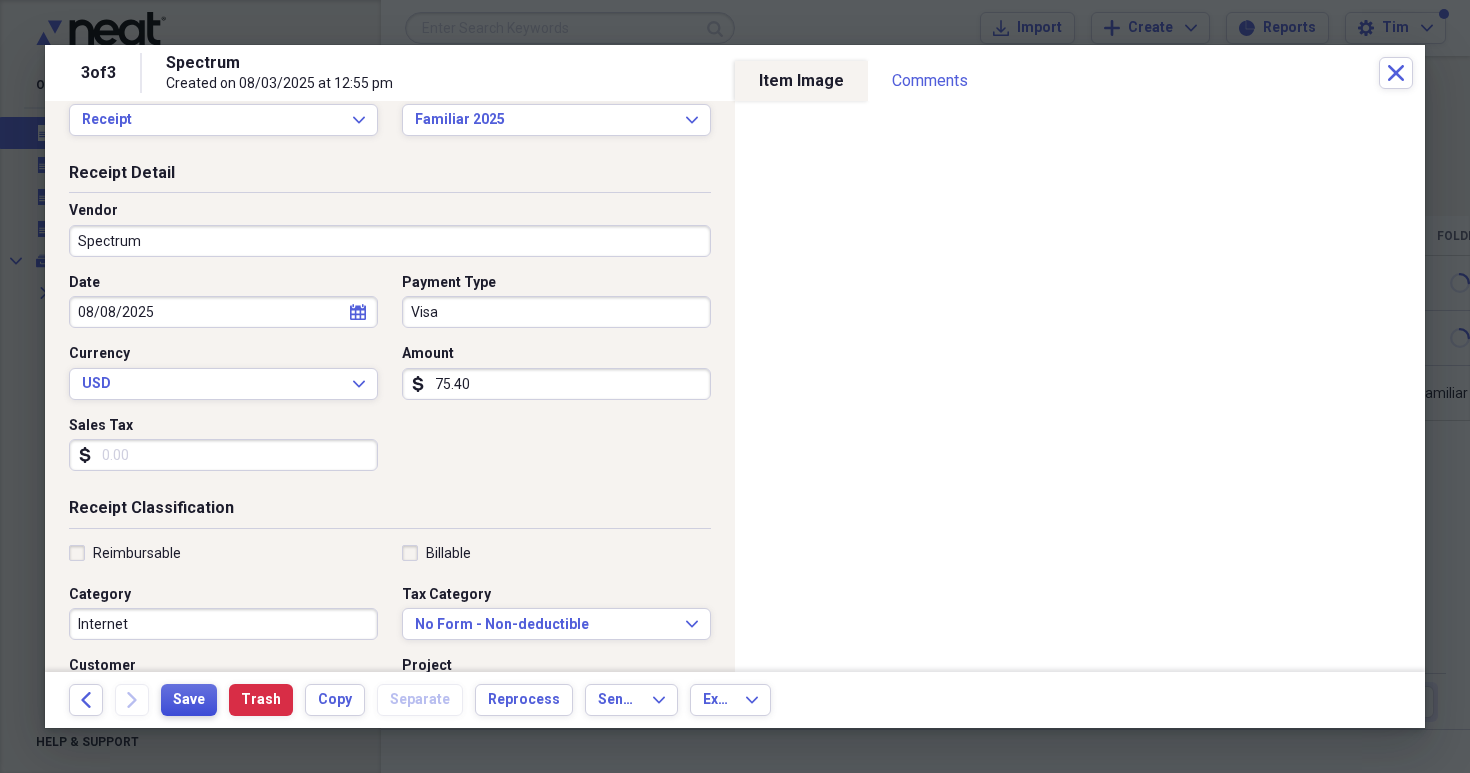 click on "Save" at bounding box center (189, 700) 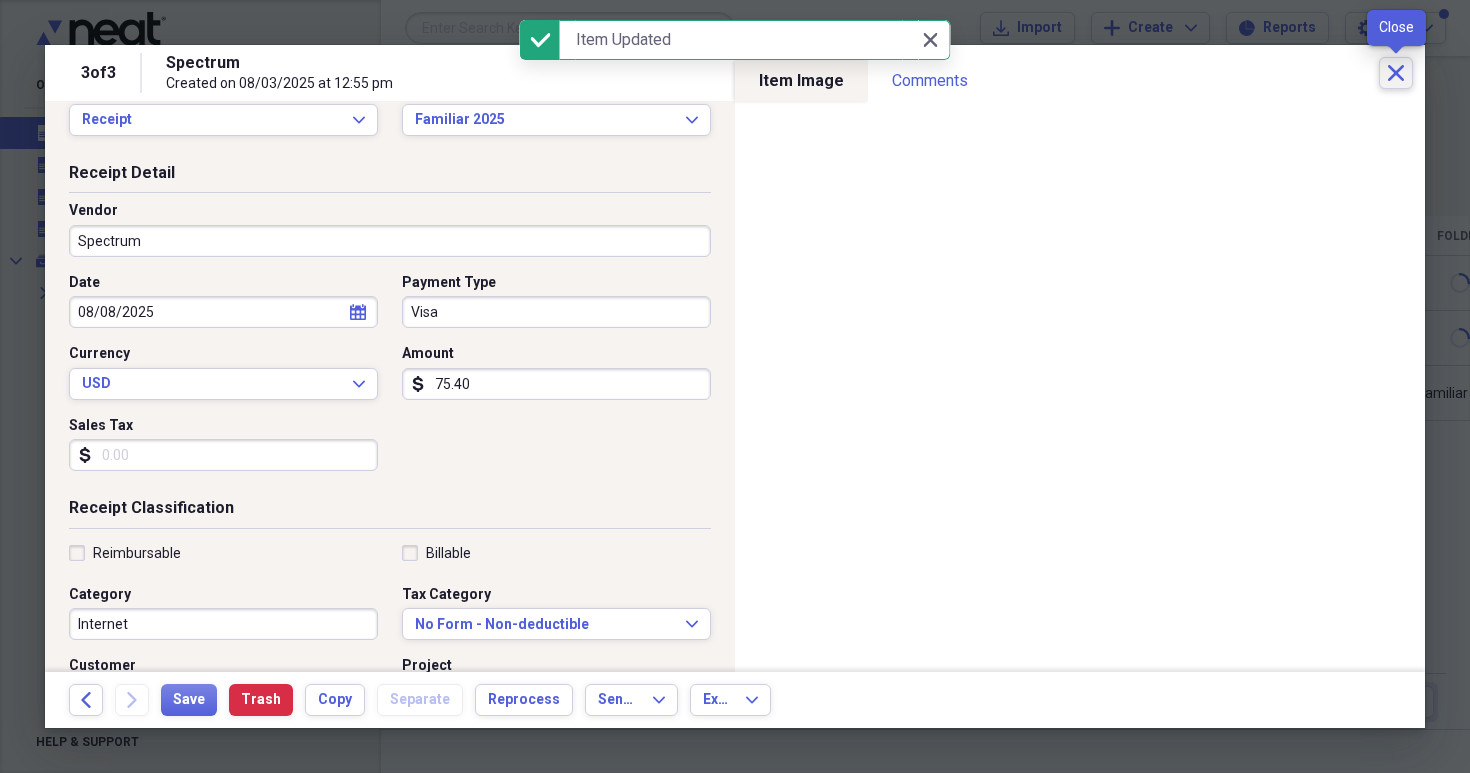 click on "Close" 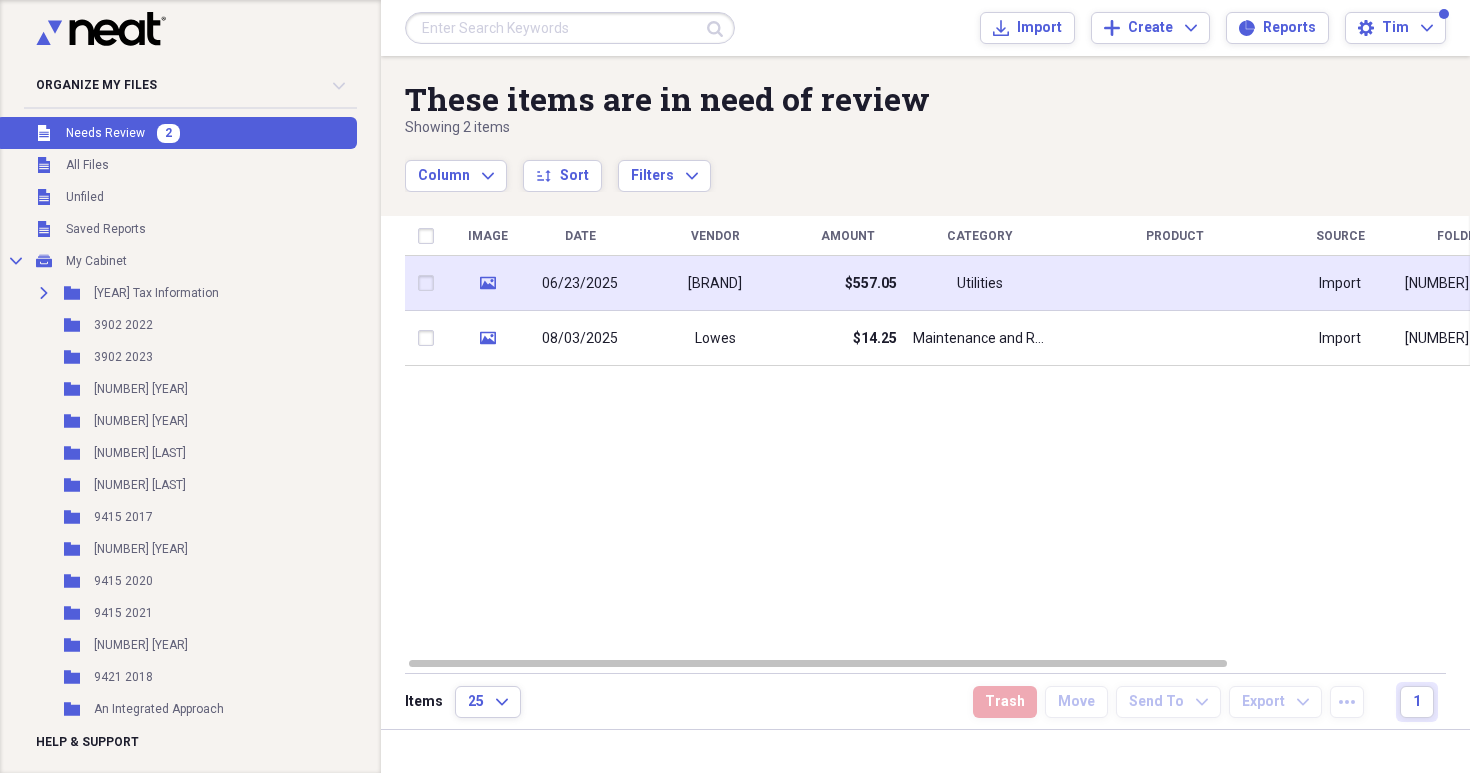 click on "[BRAND]" at bounding box center (715, 283) 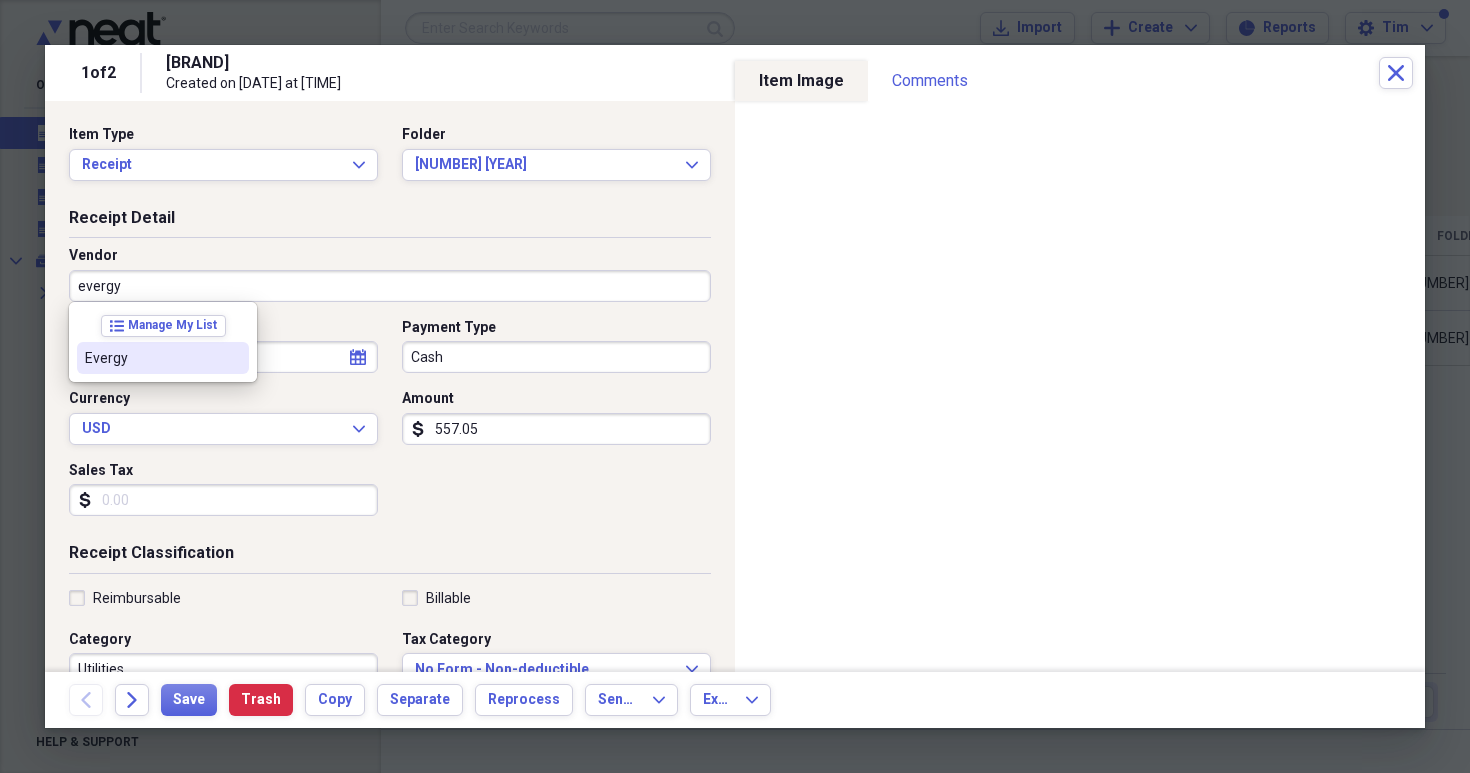 click on "Evergy" at bounding box center [151, 358] 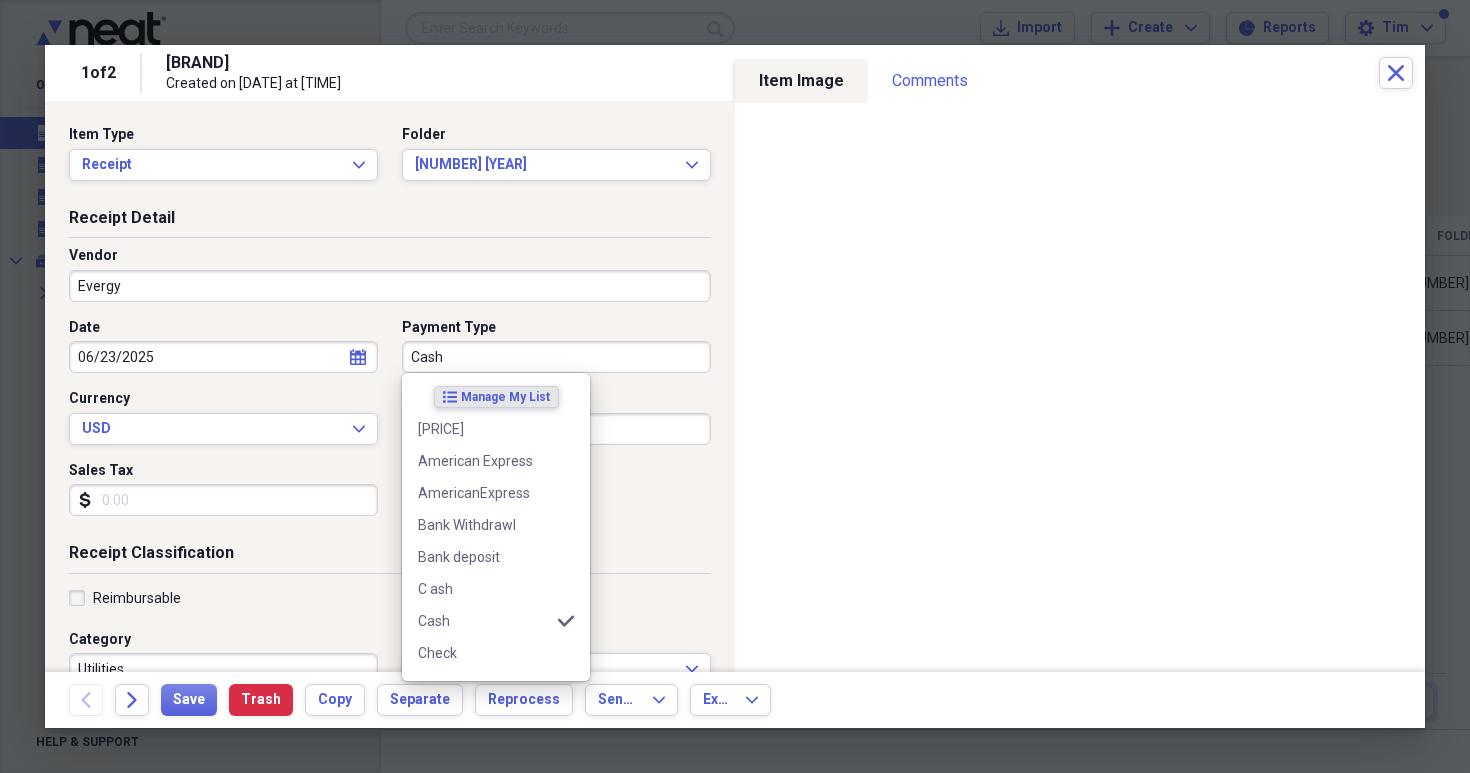 click on "Cash" at bounding box center (556, 357) 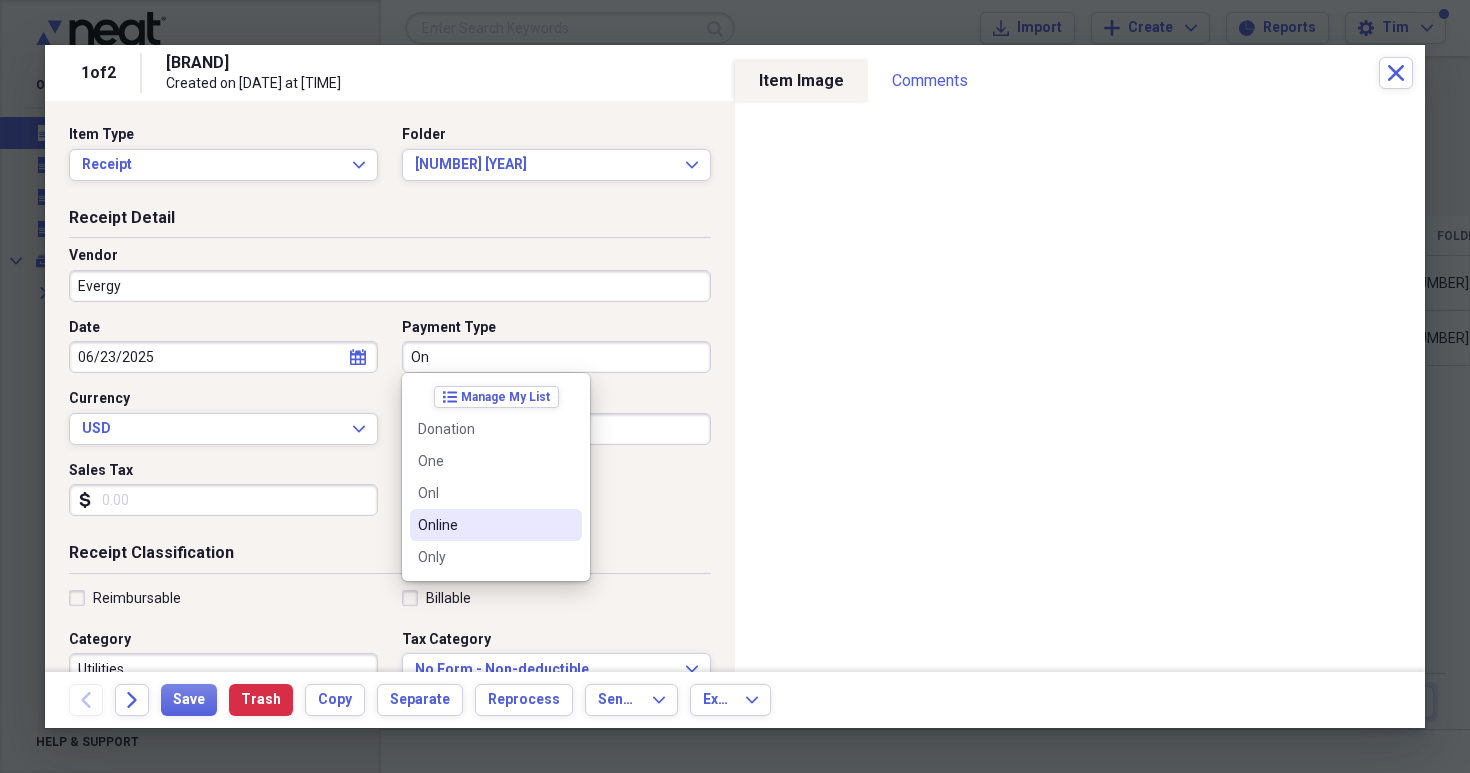 click on "Online" at bounding box center (496, 525) 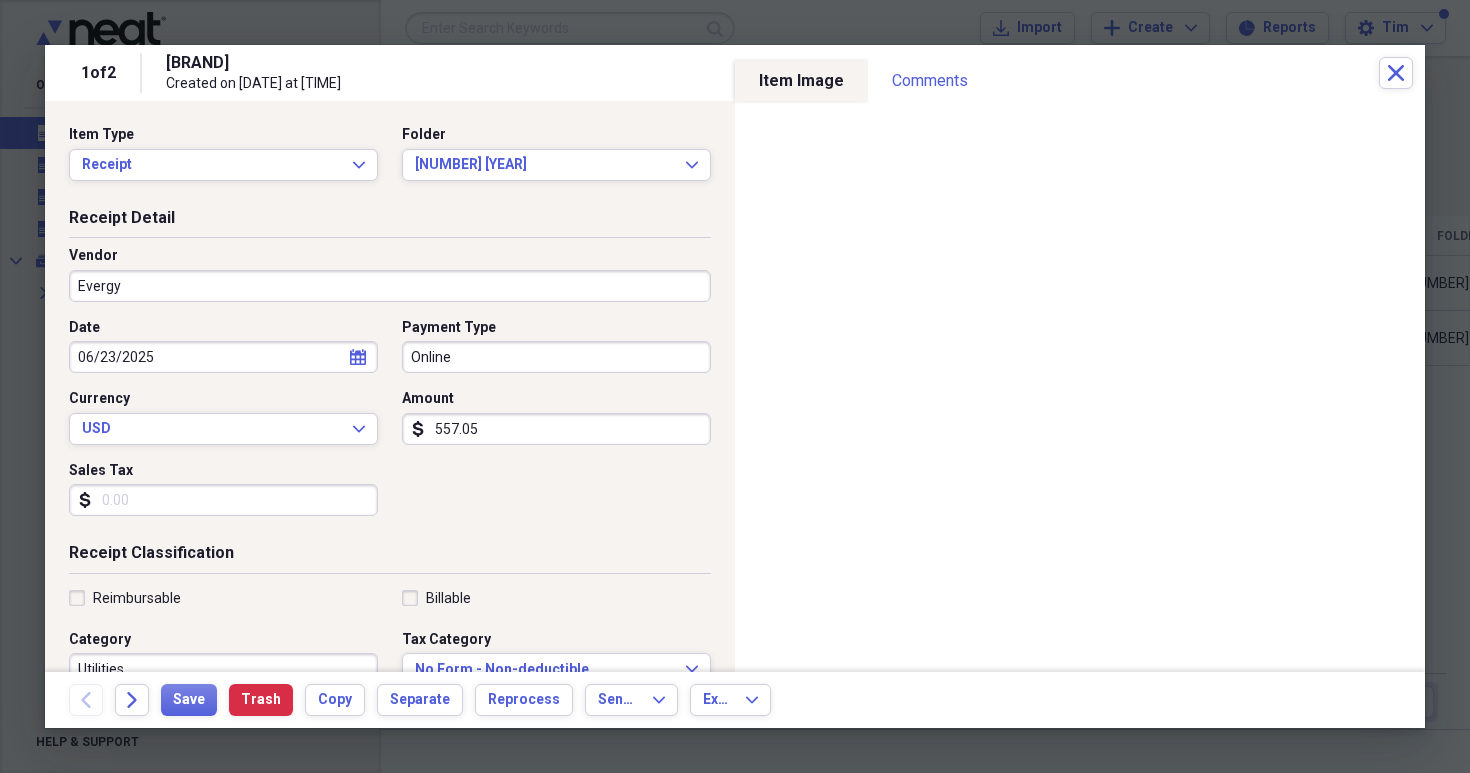 select on "5" 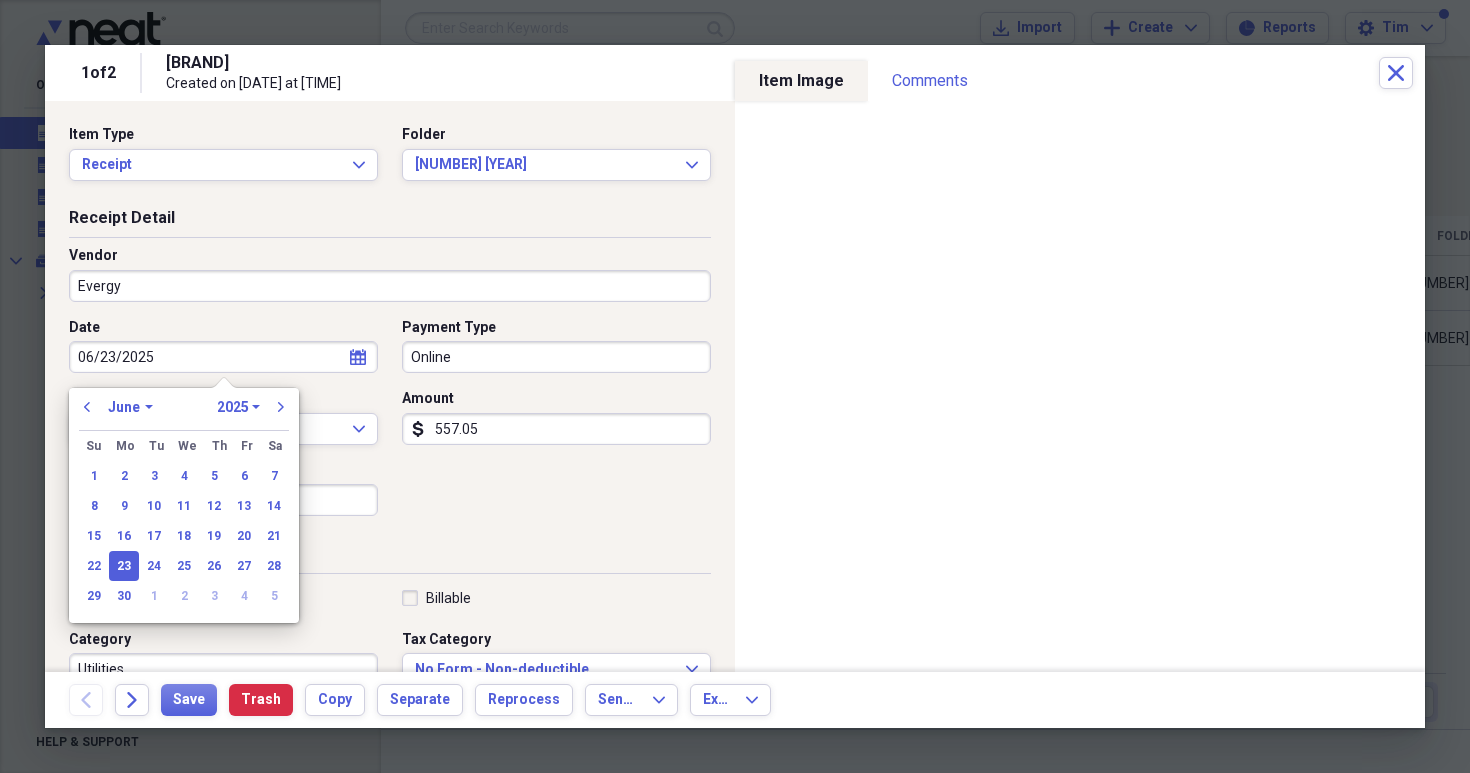 drag, startPoint x: 117, startPoint y: 357, endPoint x: 76, endPoint y: 356, distance: 41.01219 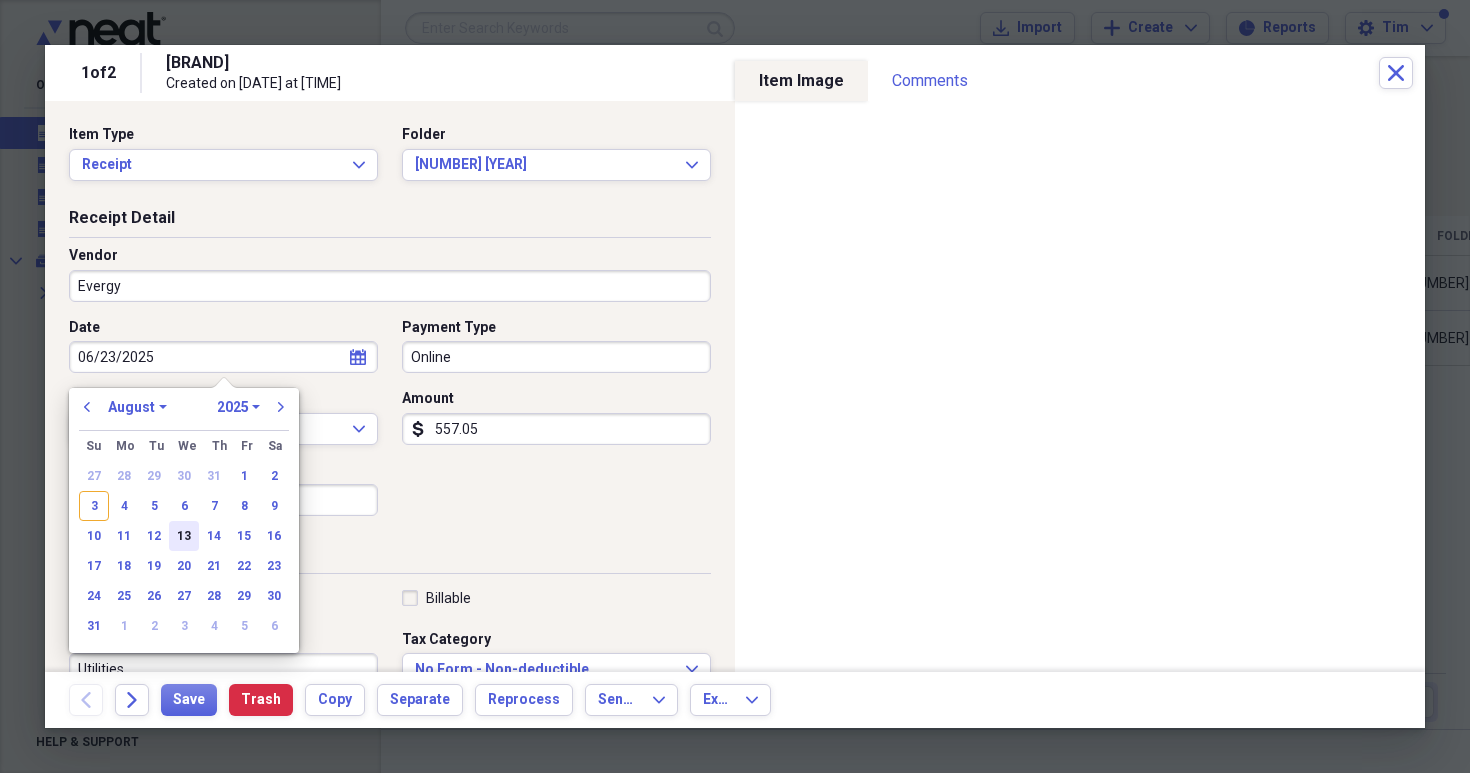 click on "13" at bounding box center [184, 536] 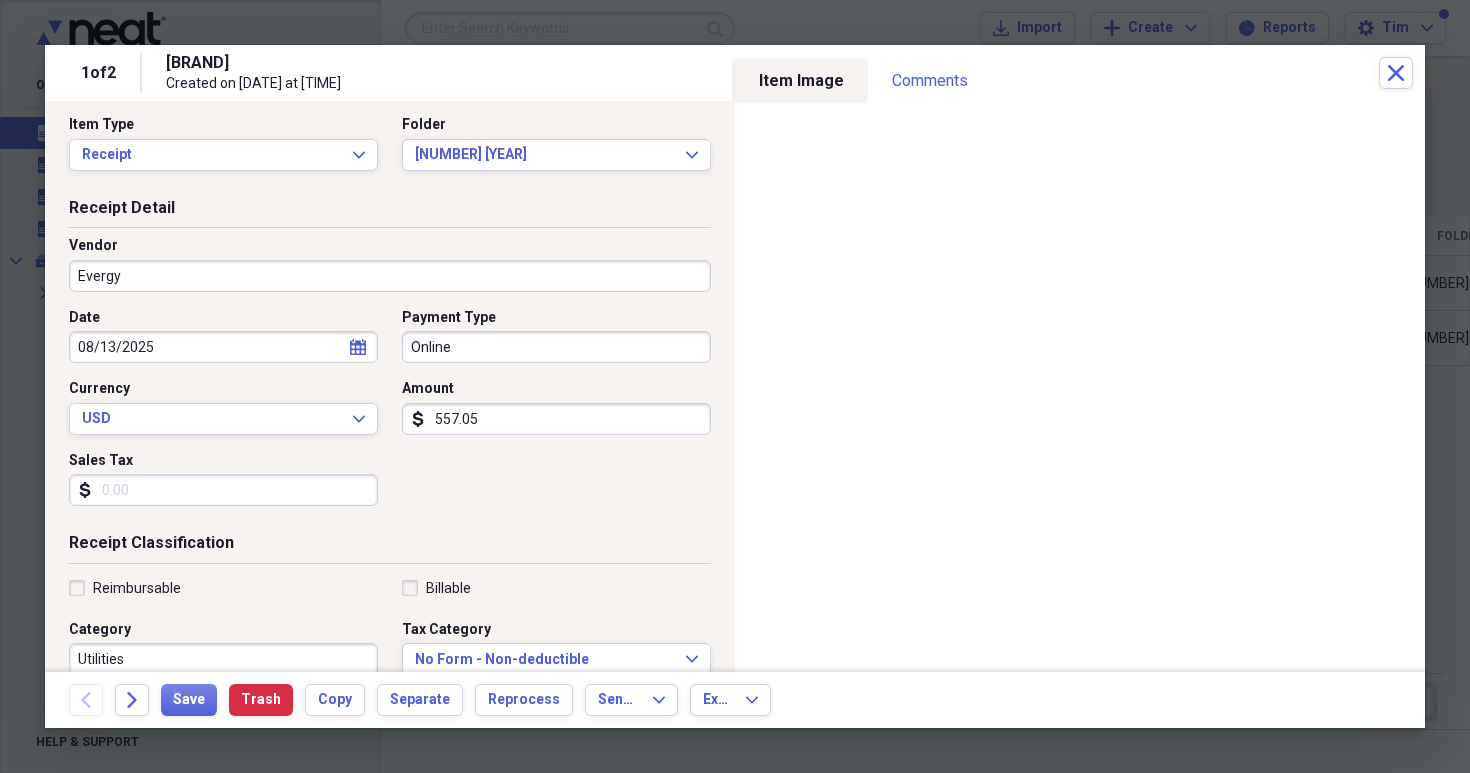 scroll, scrollTop: 18, scrollLeft: 0, axis: vertical 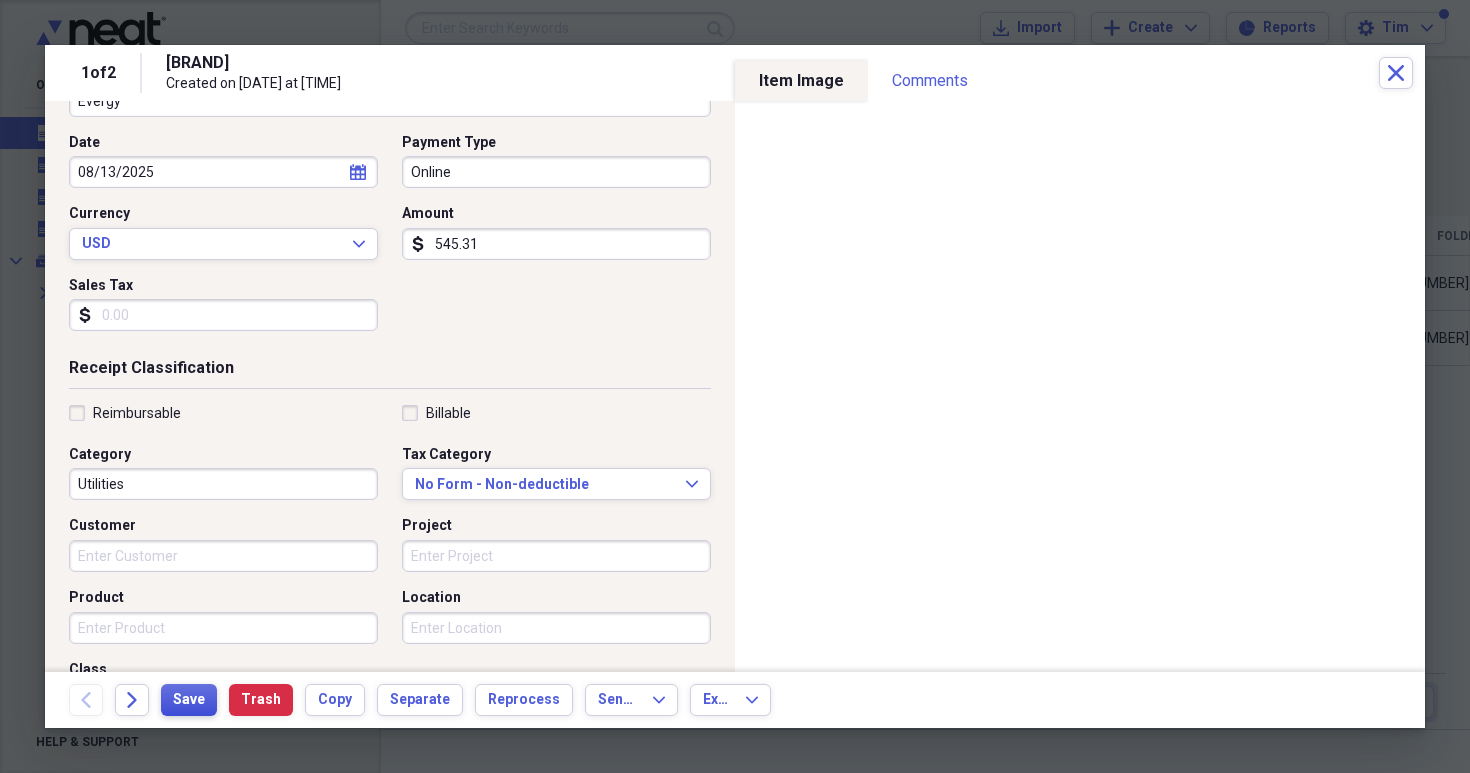 type on "545.31" 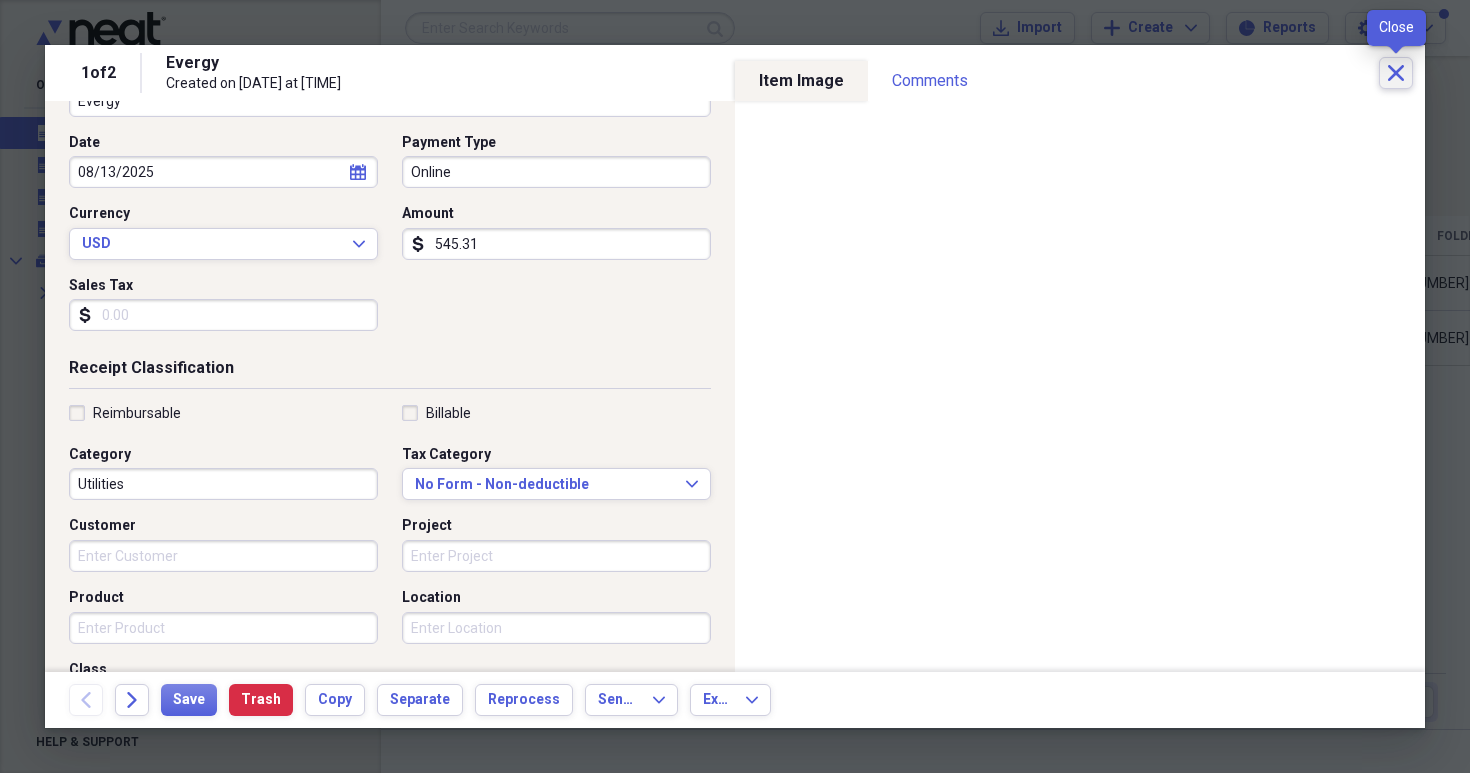 click on "Close" 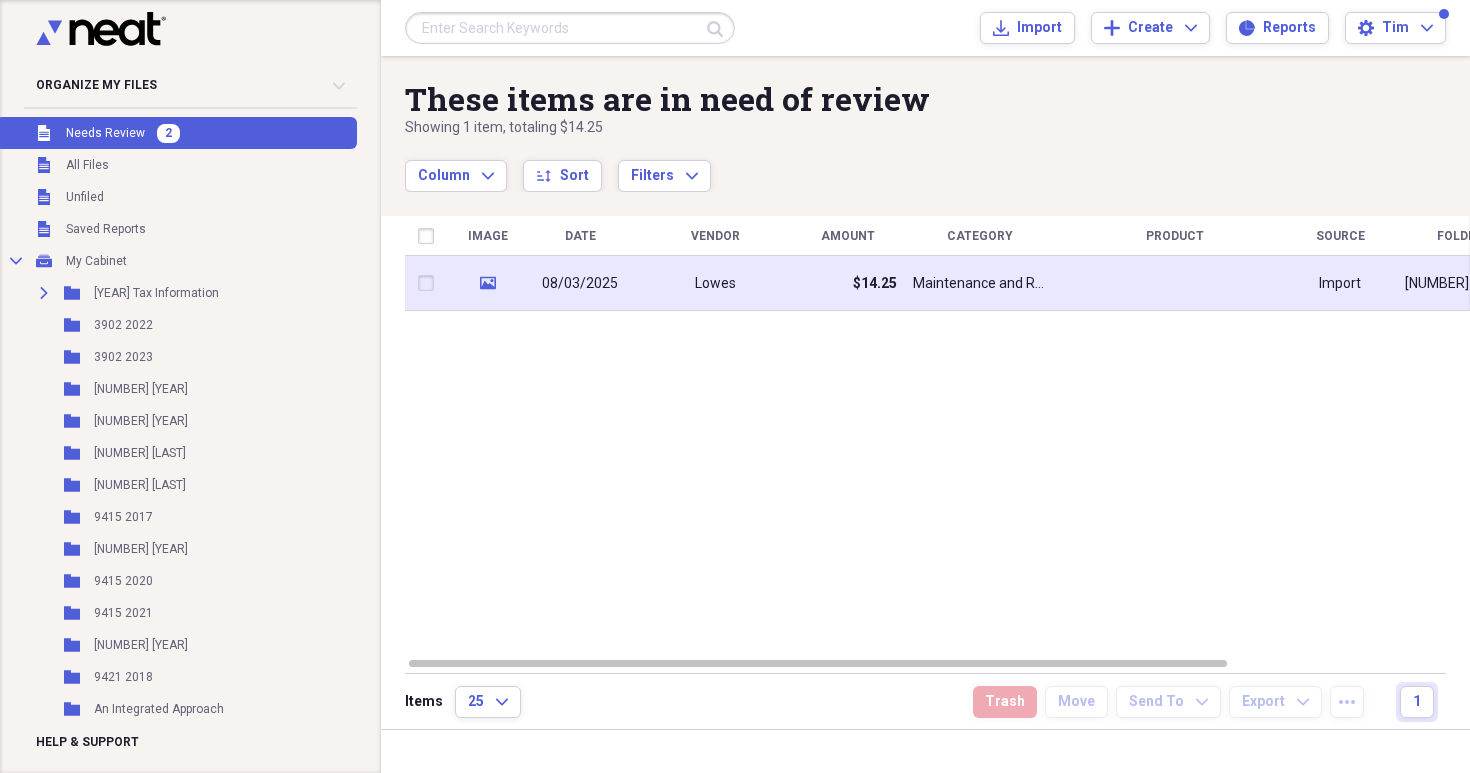 click on "Lowes" at bounding box center [715, 283] 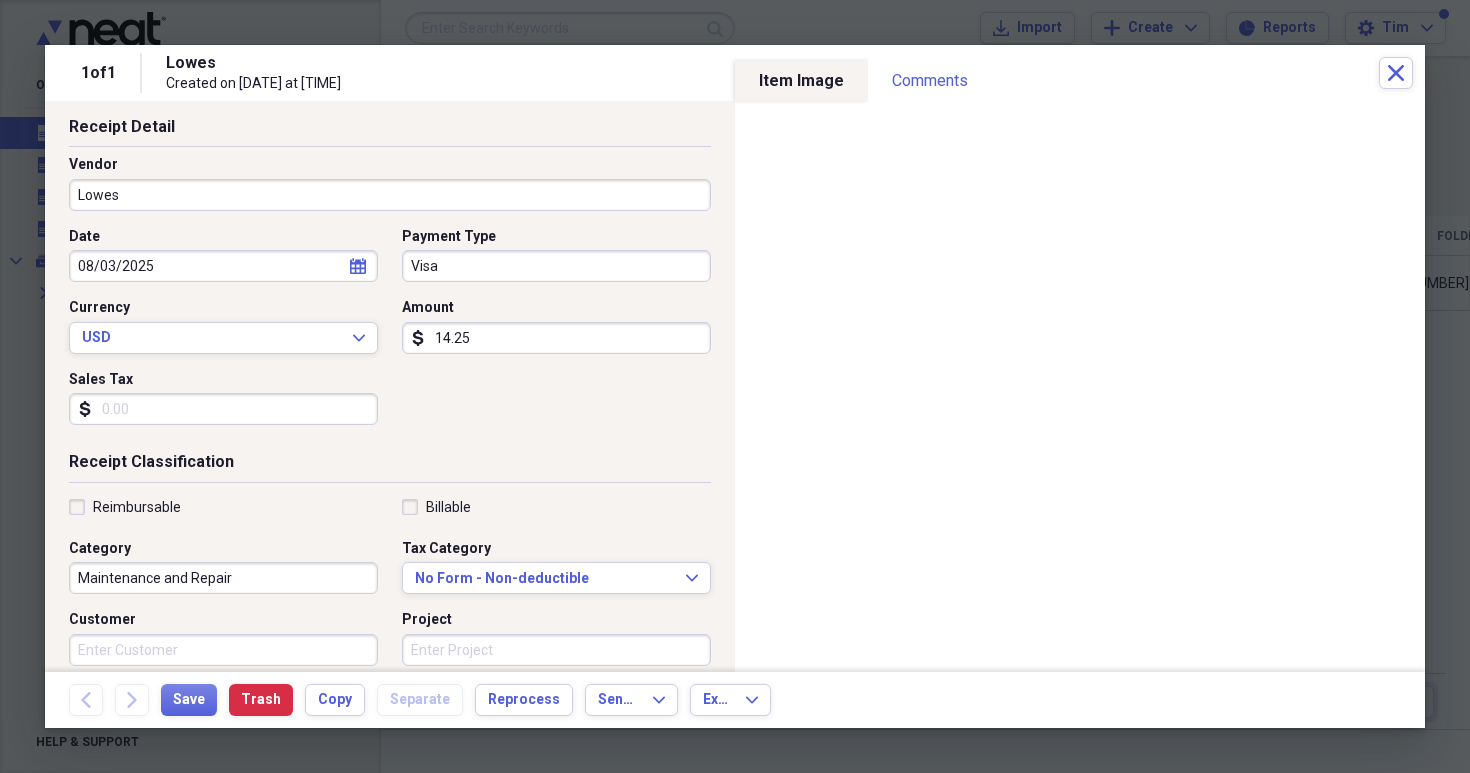 scroll, scrollTop: 97, scrollLeft: 0, axis: vertical 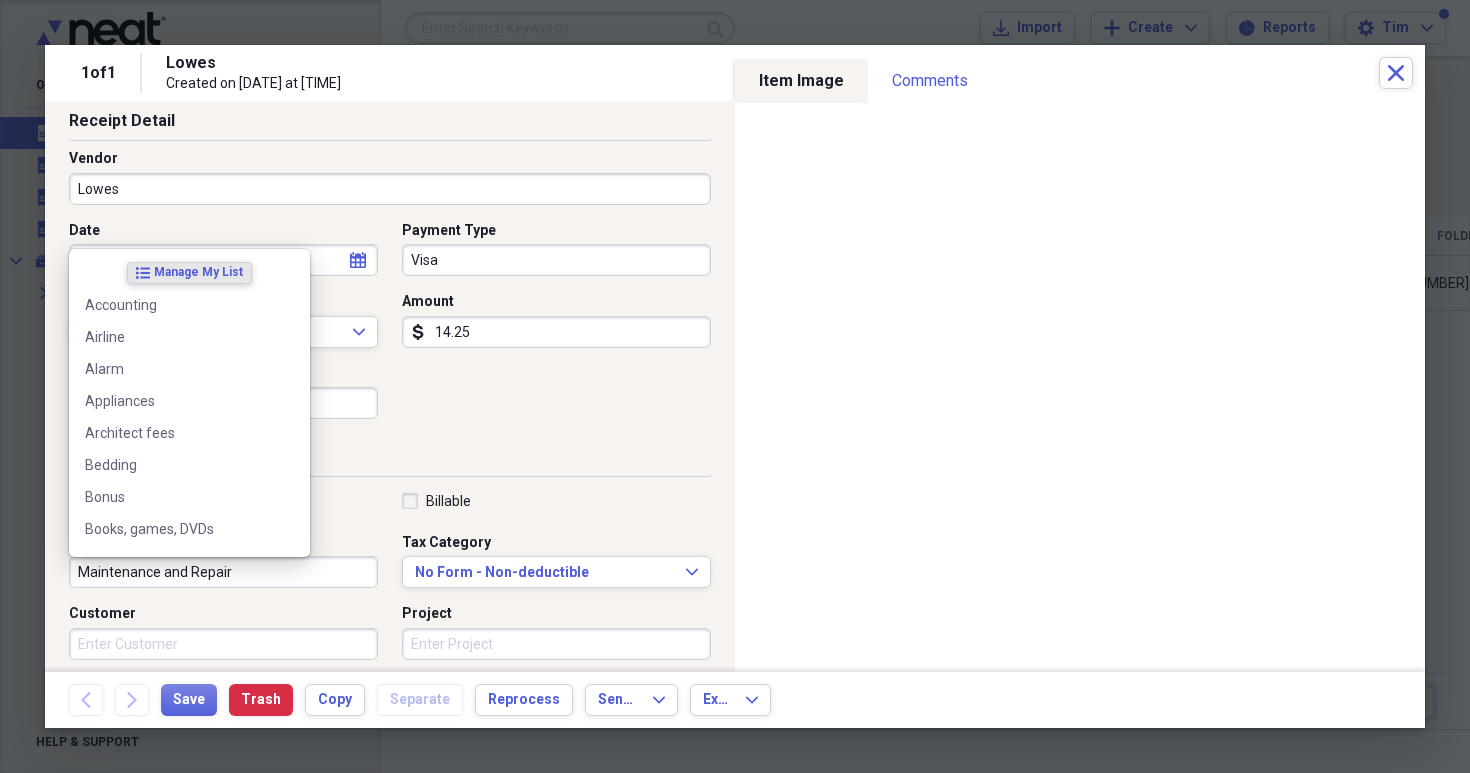 click on "Maintenance and Repair" at bounding box center (223, 572) 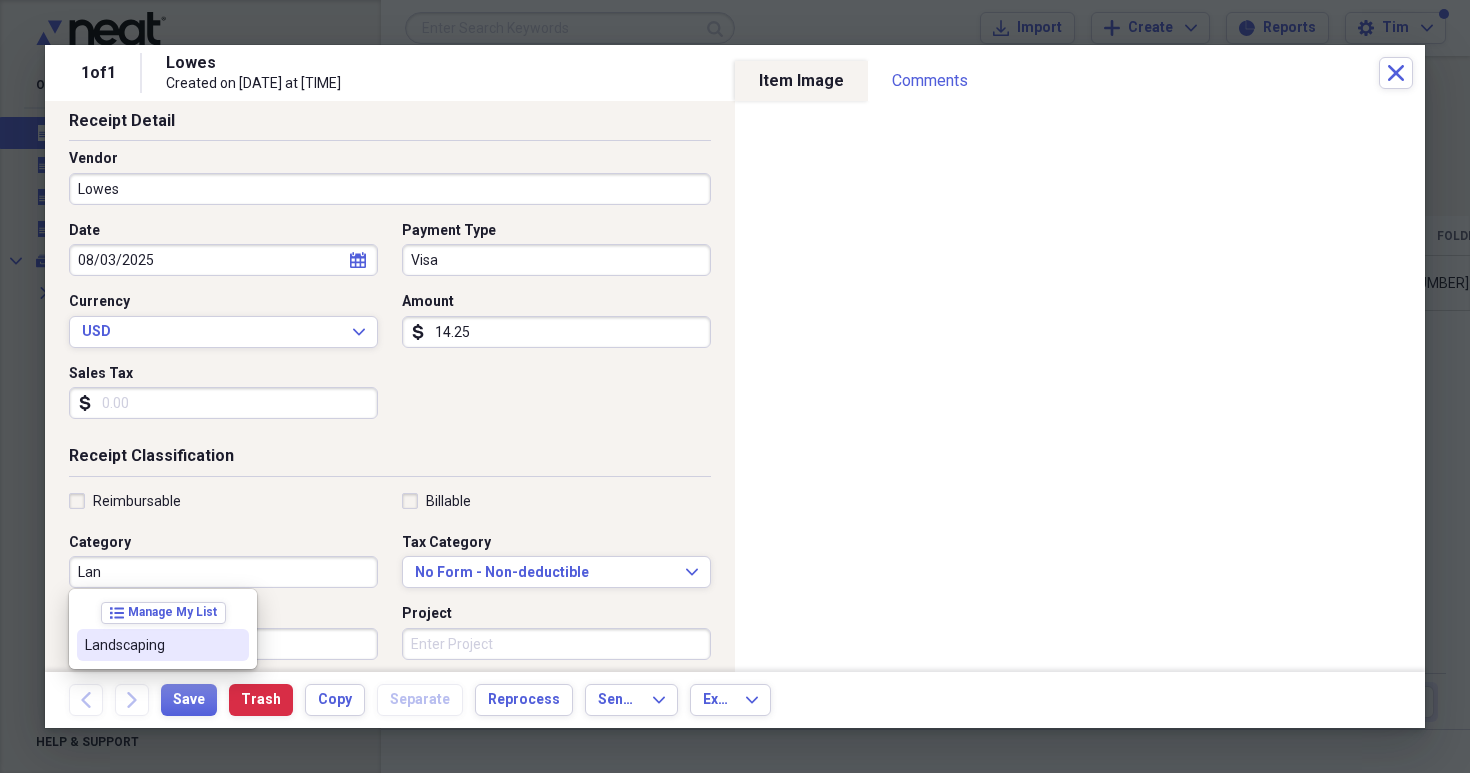 click on "Landscaping" at bounding box center (151, 645) 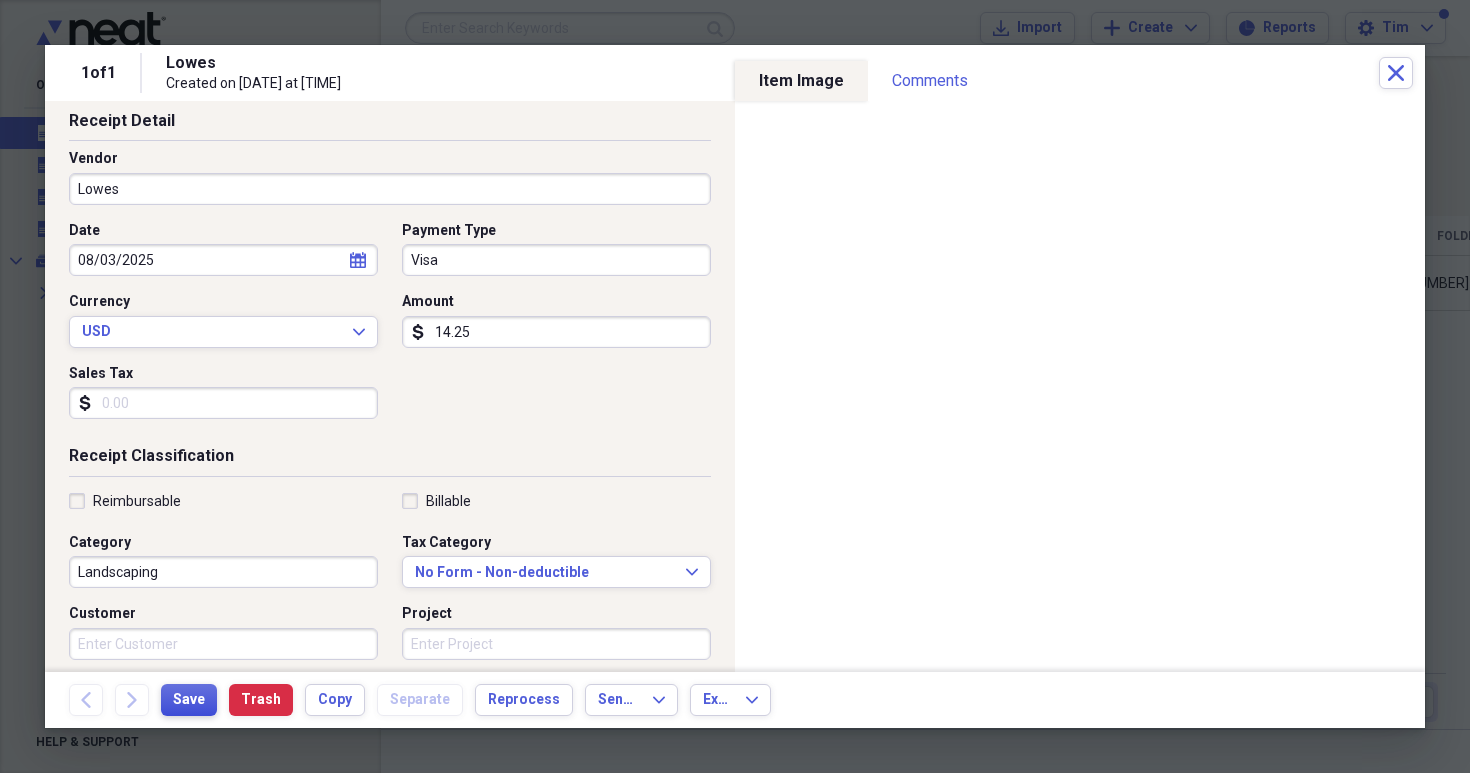 click on "Save" at bounding box center (189, 700) 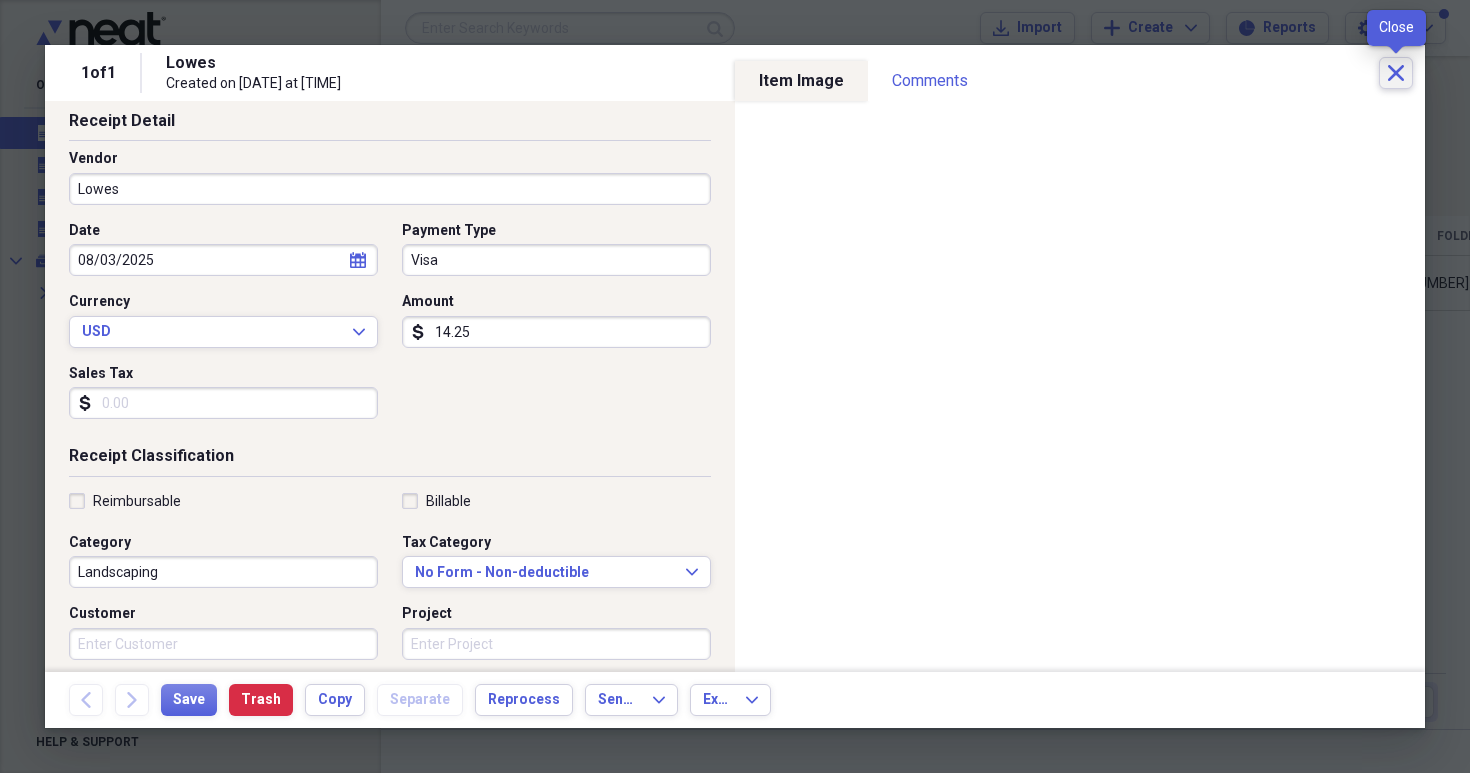 click 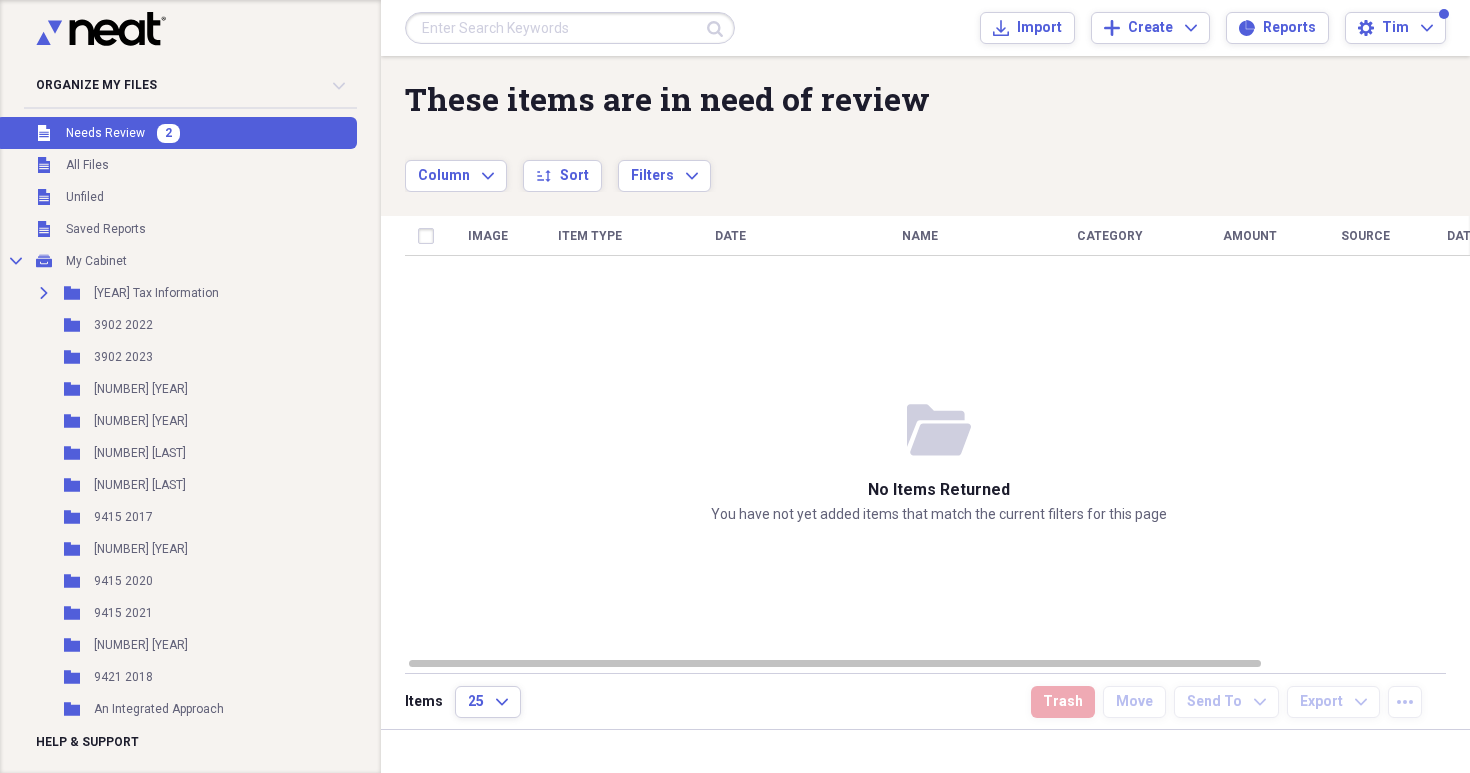click on "These items are in need of review Showing 0 items Column Expand sort Sort Filters  Expand Create Item Expand" at bounding box center (925, 124) 